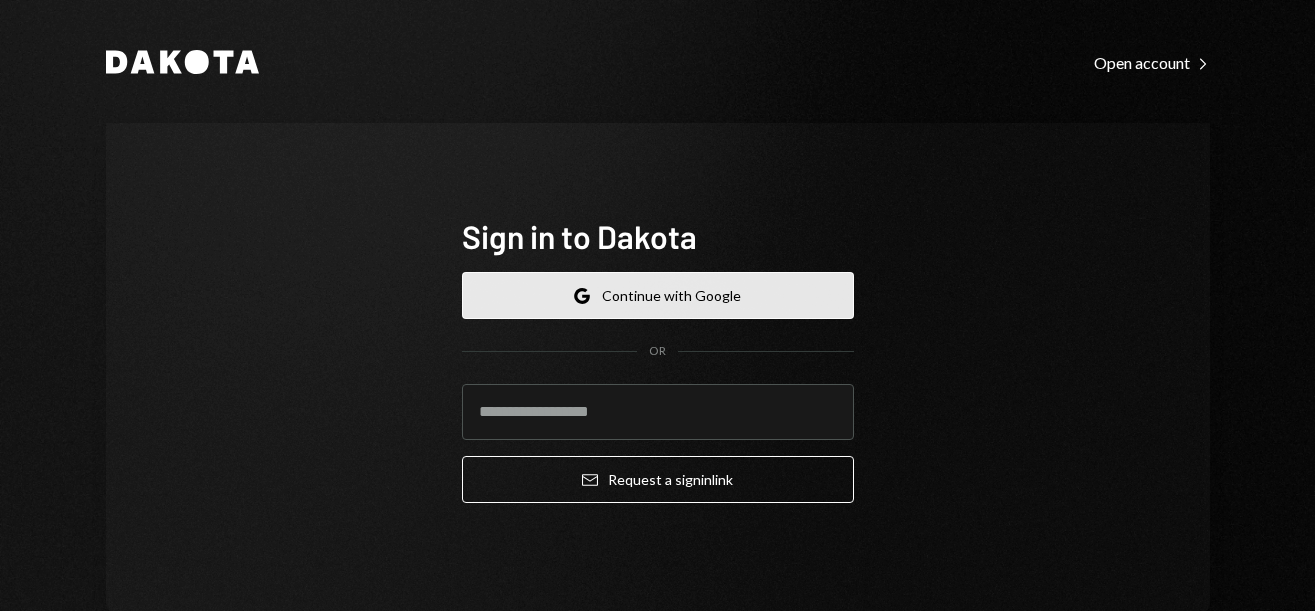 scroll, scrollTop: 0, scrollLeft: 0, axis: both 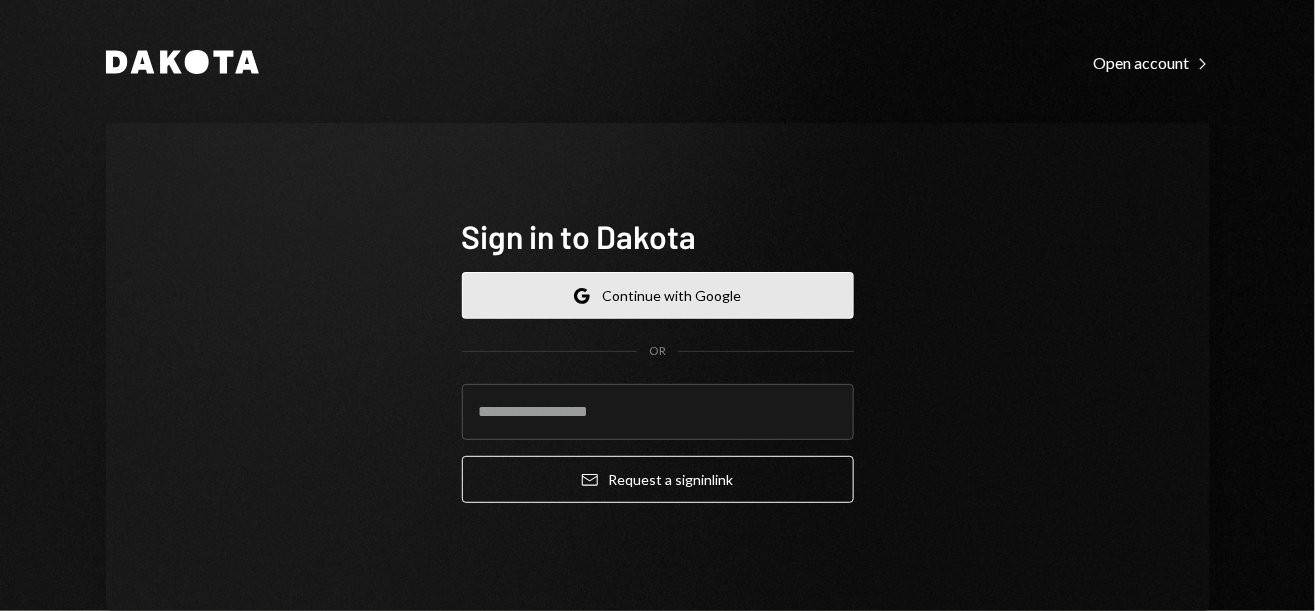 click on "Google  Continue with Google" at bounding box center [658, 295] 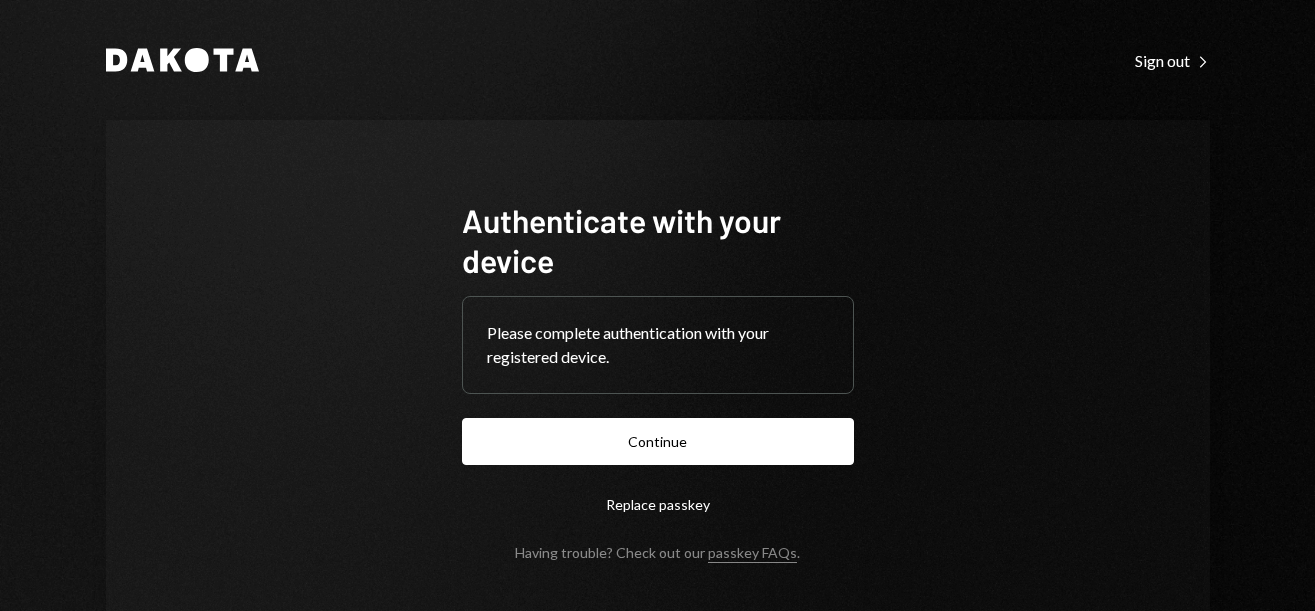 scroll, scrollTop: 0, scrollLeft: 0, axis: both 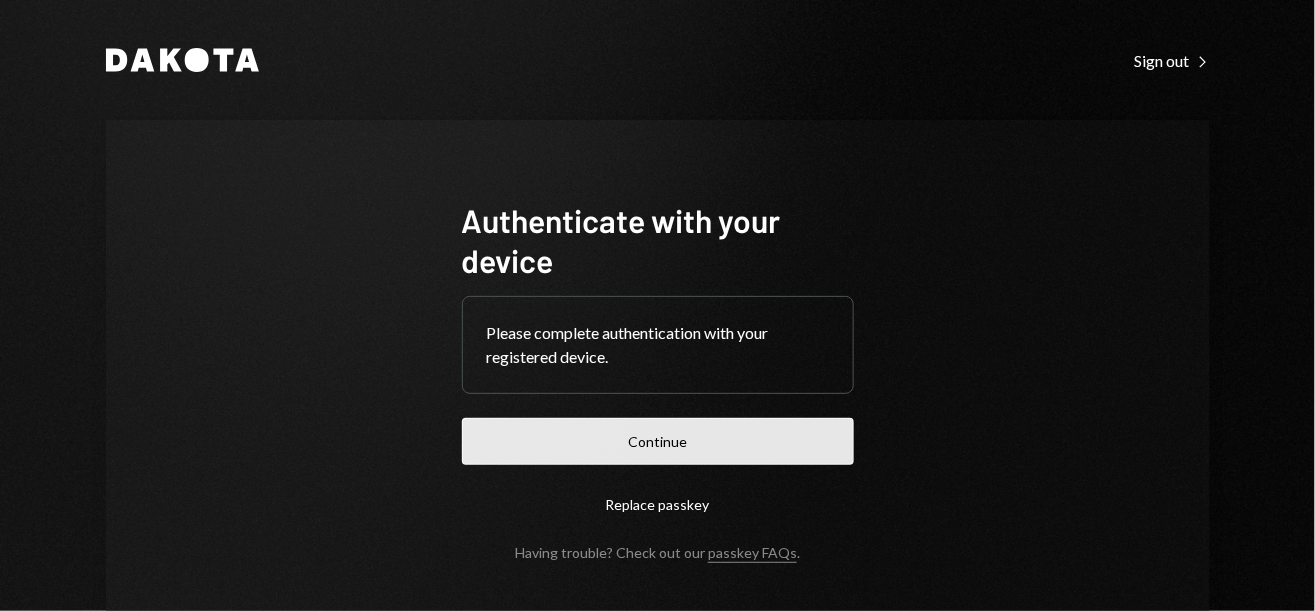 click on "Continue" at bounding box center [658, 441] 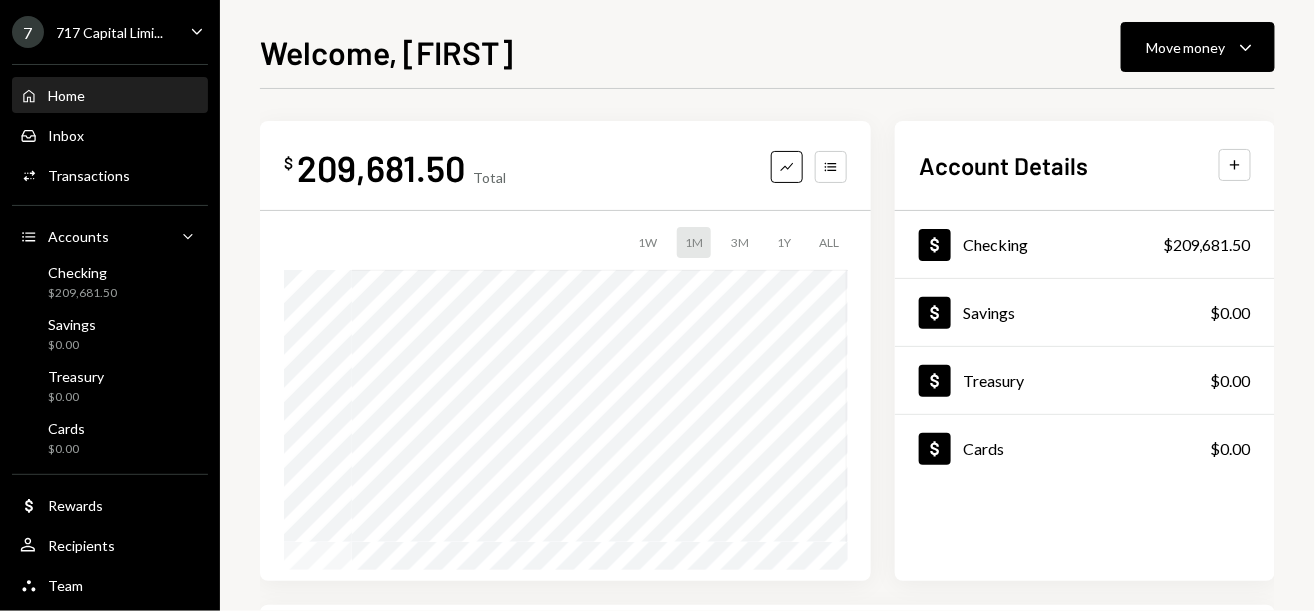 click on "$ 209,681.50 Total Graph Accounts 1W 1M 3M 1Y ALL" at bounding box center (565, 351) 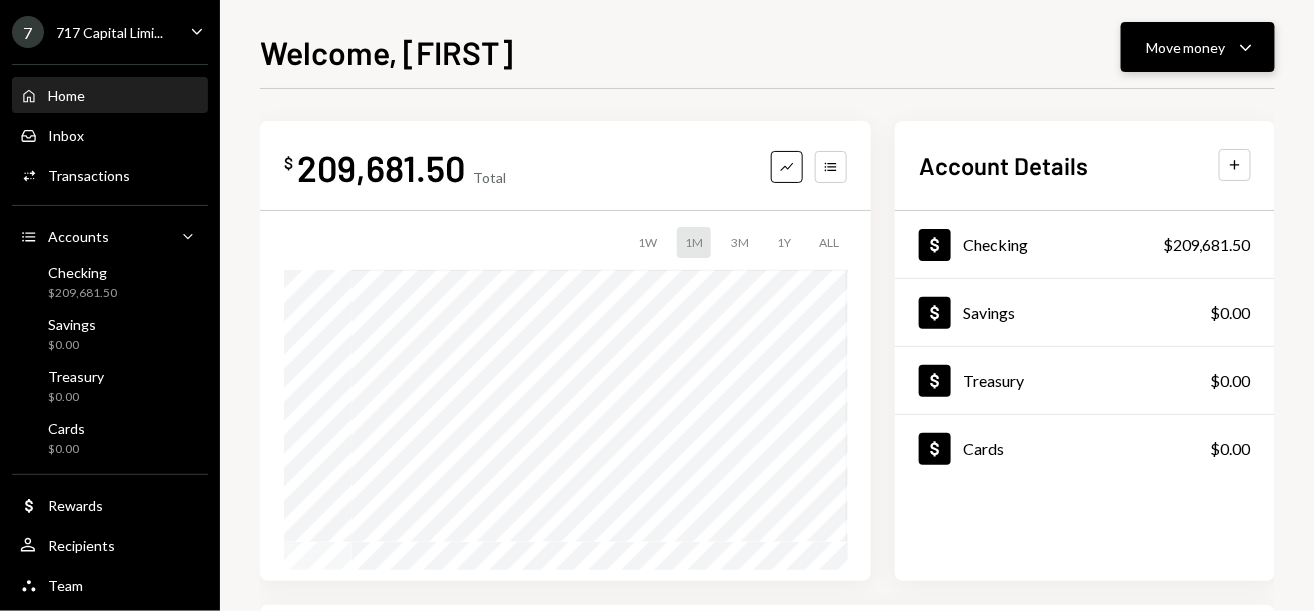 click on "Move money" at bounding box center [1186, 47] 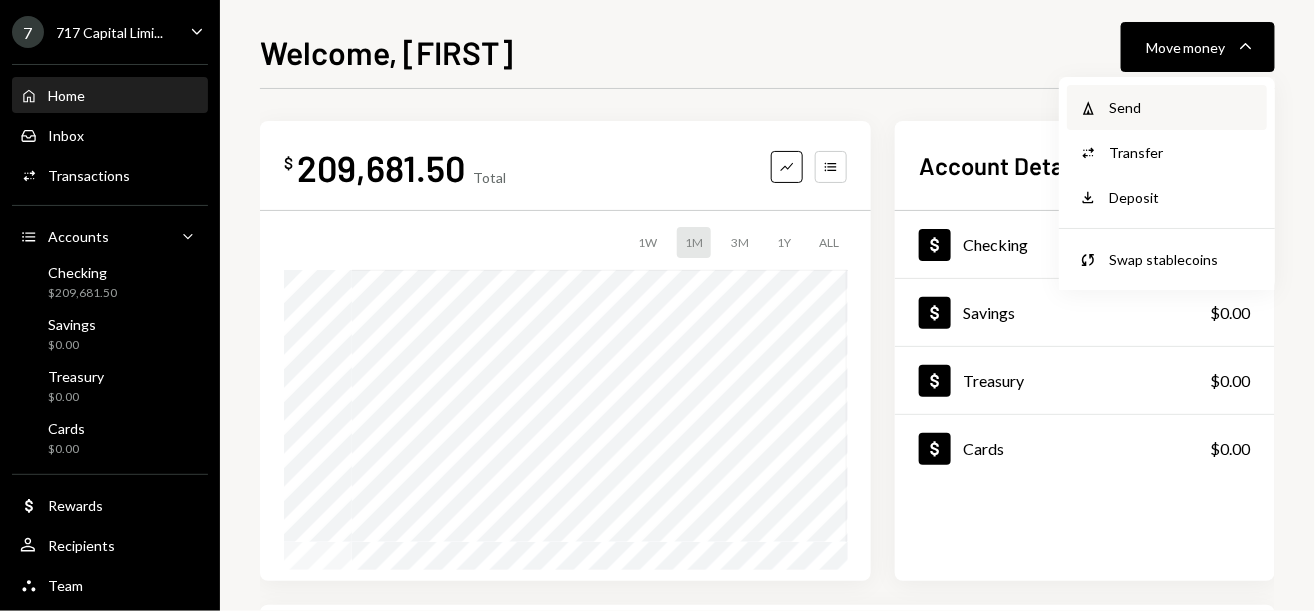 click on "Send" at bounding box center [1182, 107] 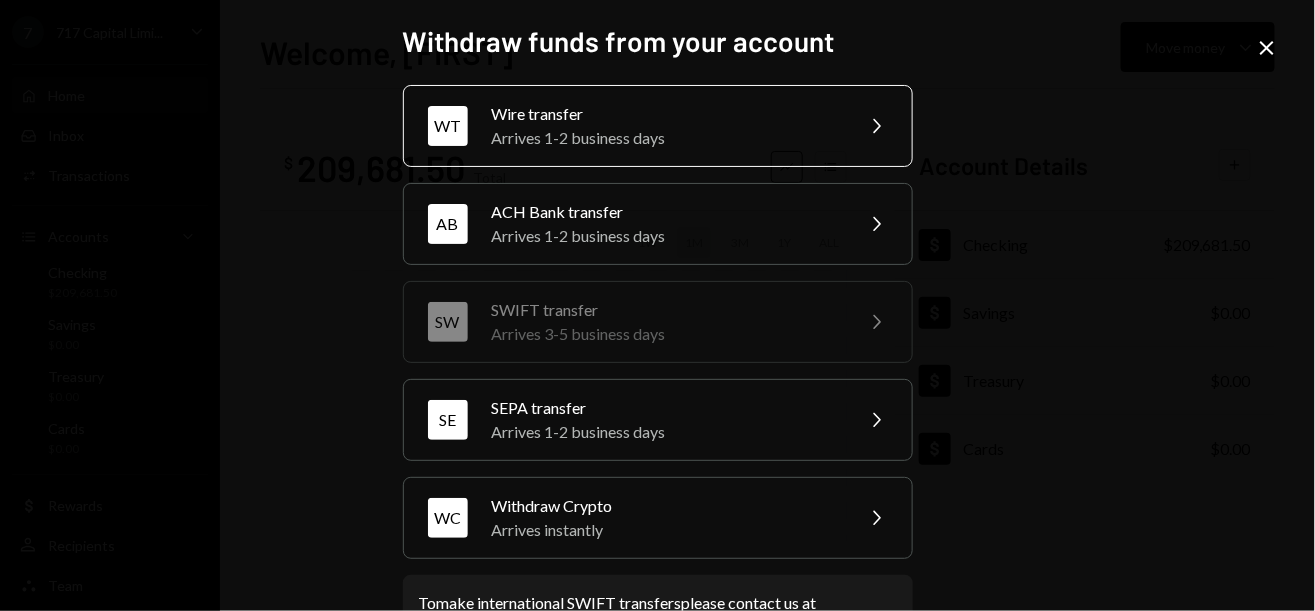 click on "Arrives 1-2 business days" at bounding box center (666, 138) 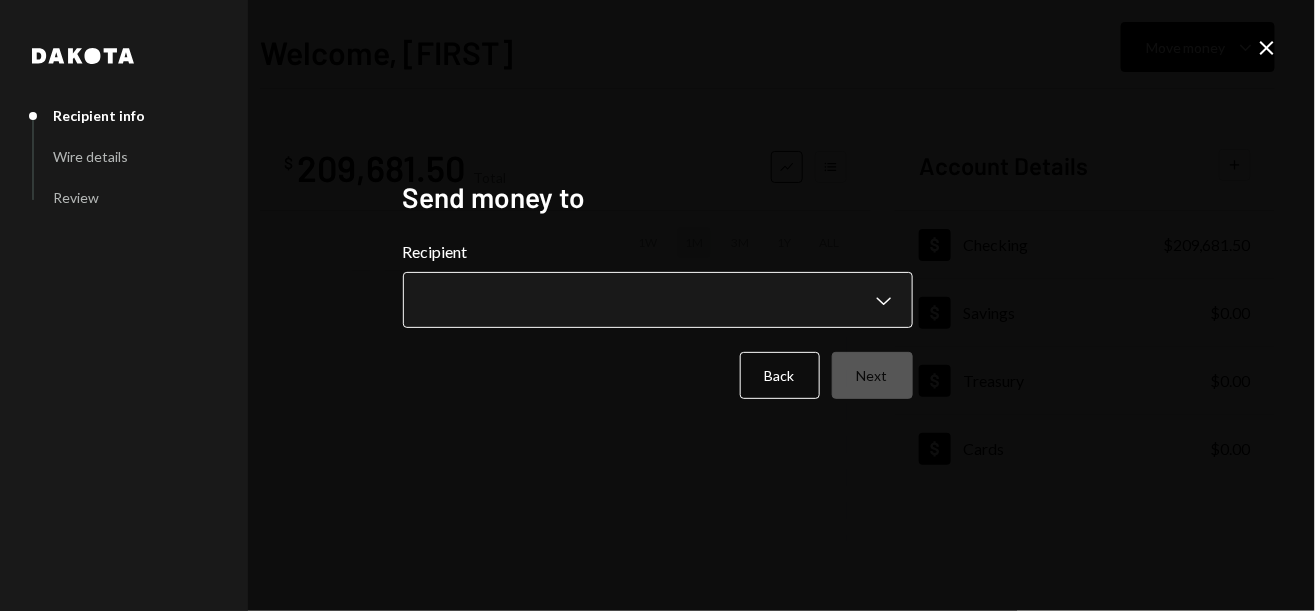 click on "**********" at bounding box center [657, 305] 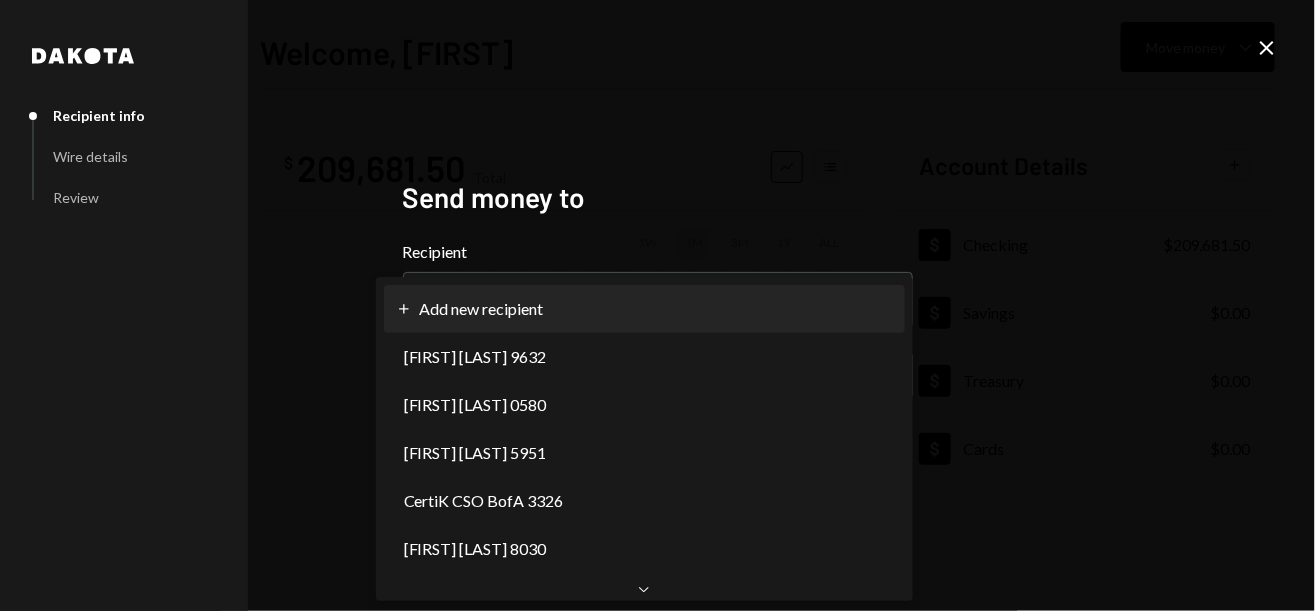 select on "**********" 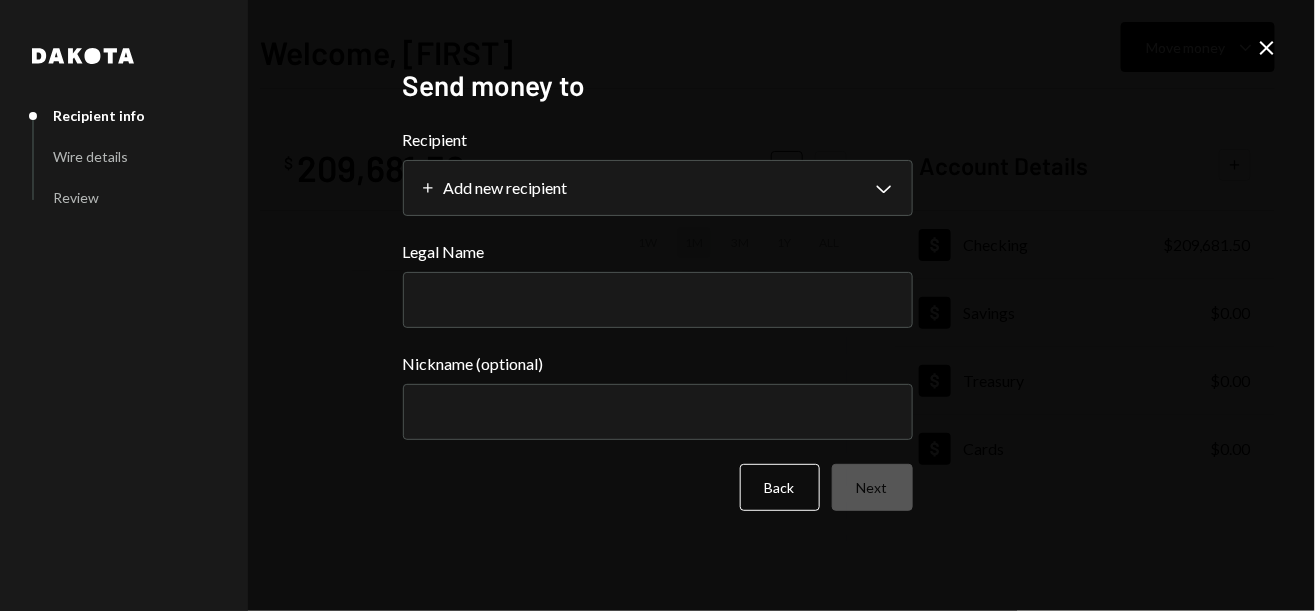 type 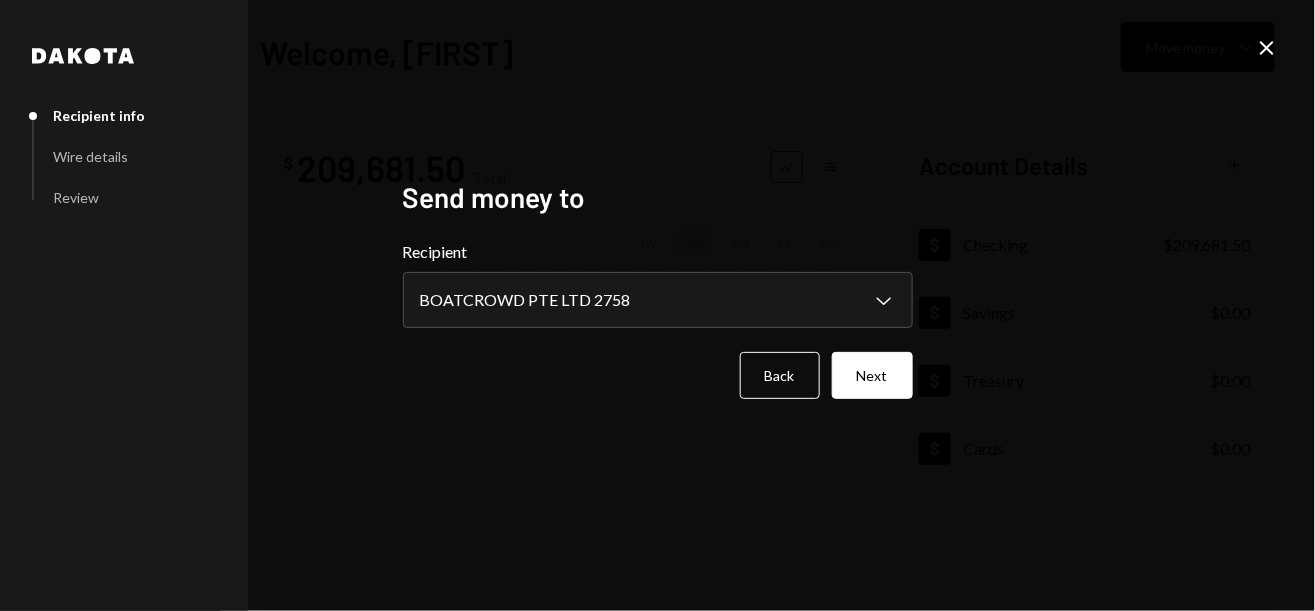 click on "**********" at bounding box center [657, 305] 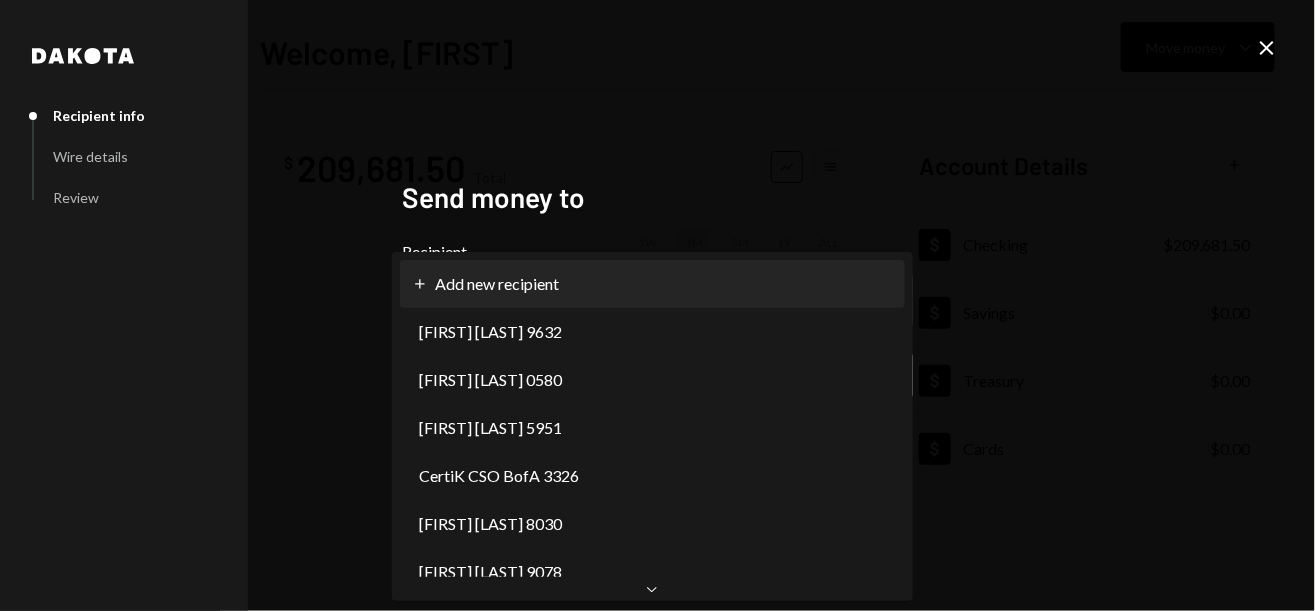 select on "**********" 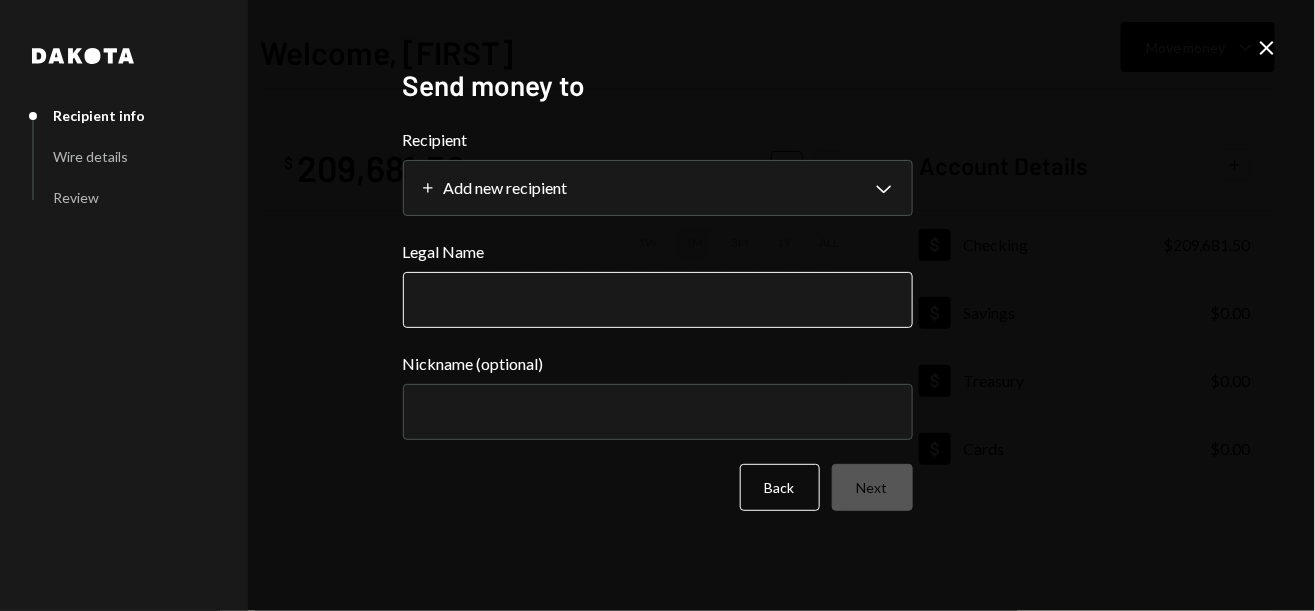 click on "Legal Name" at bounding box center (658, 300) 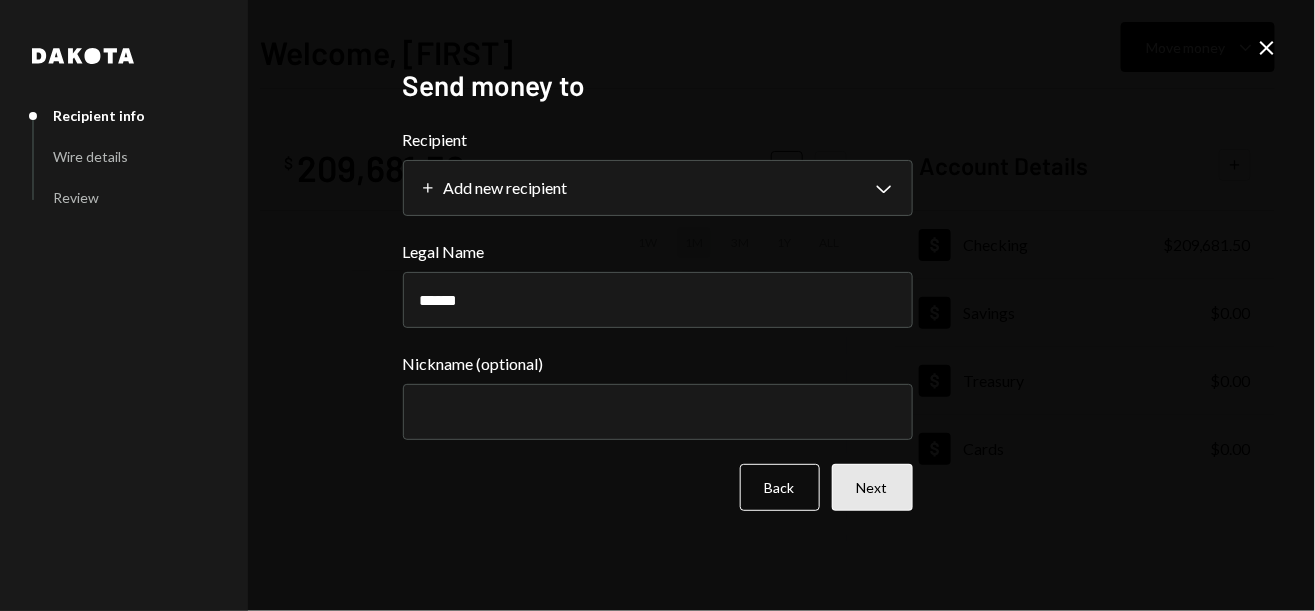 type on "******" 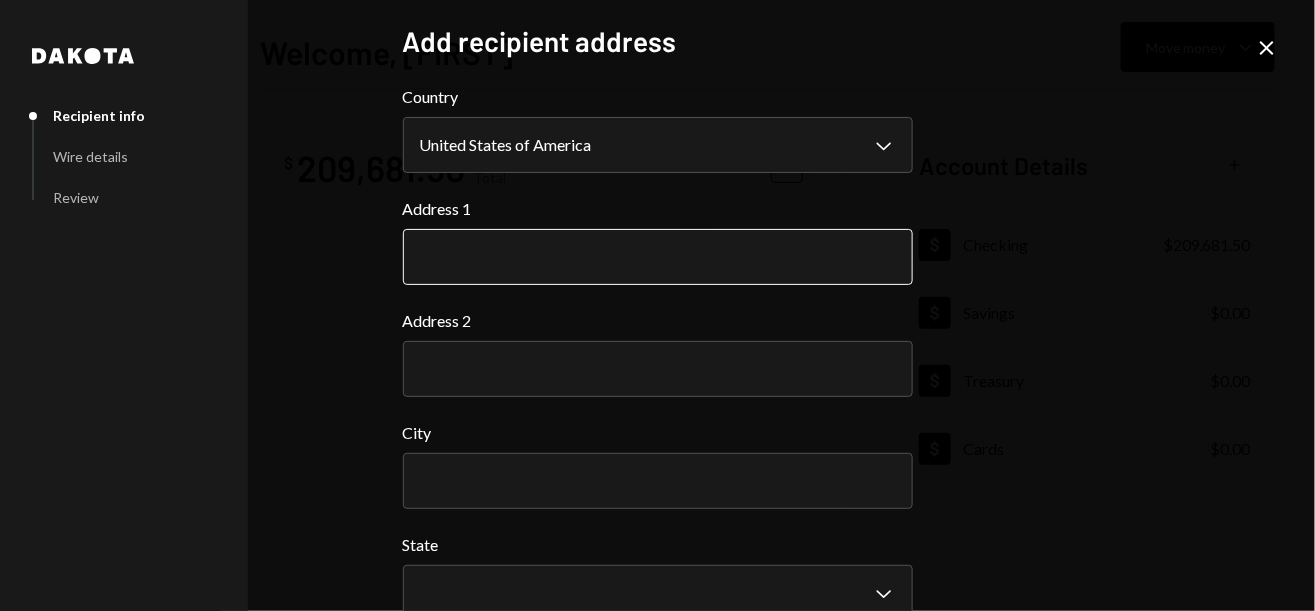 click on "Address 1" at bounding box center [658, 257] 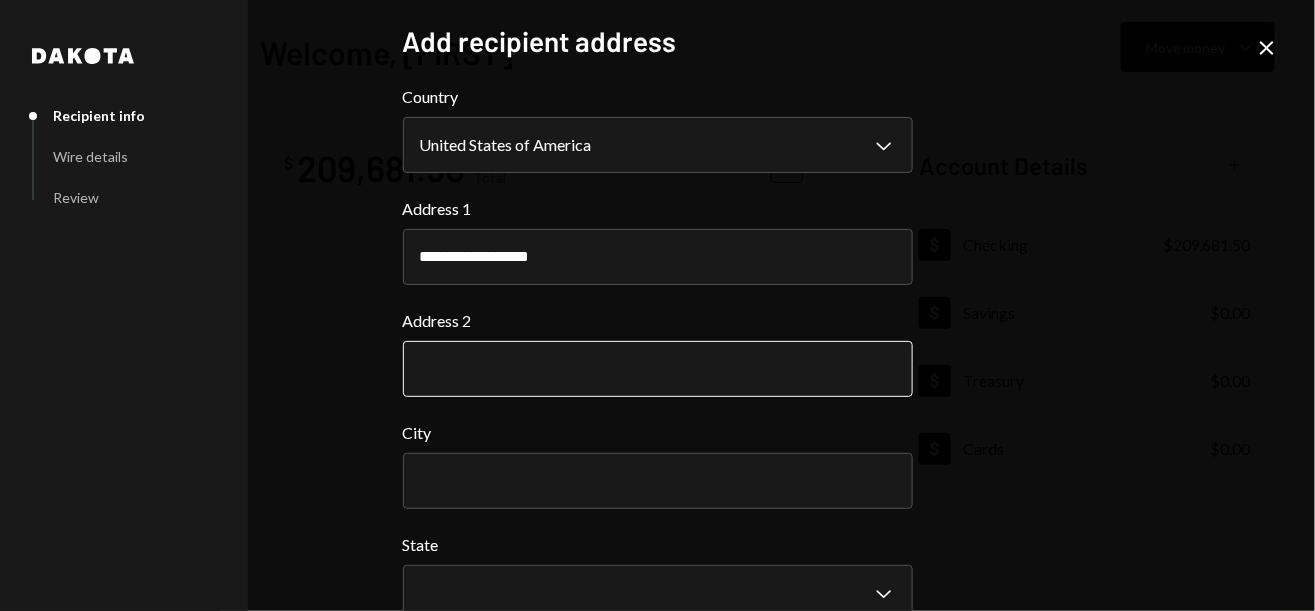 type on "**********" 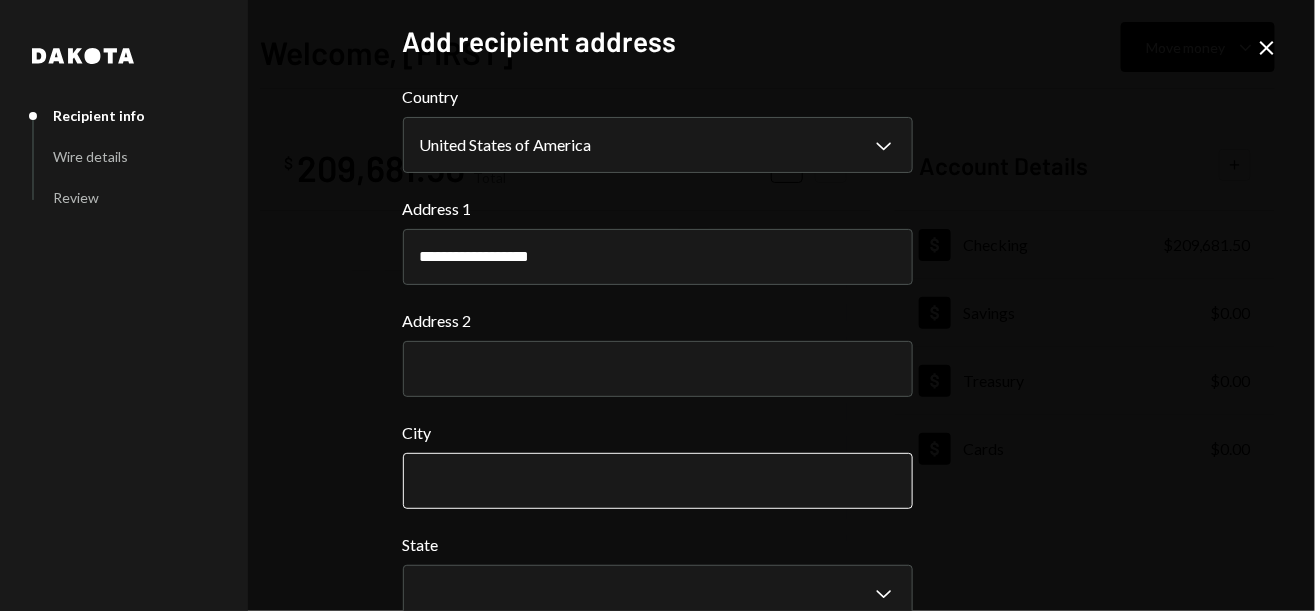 click on "City" at bounding box center (658, 481) 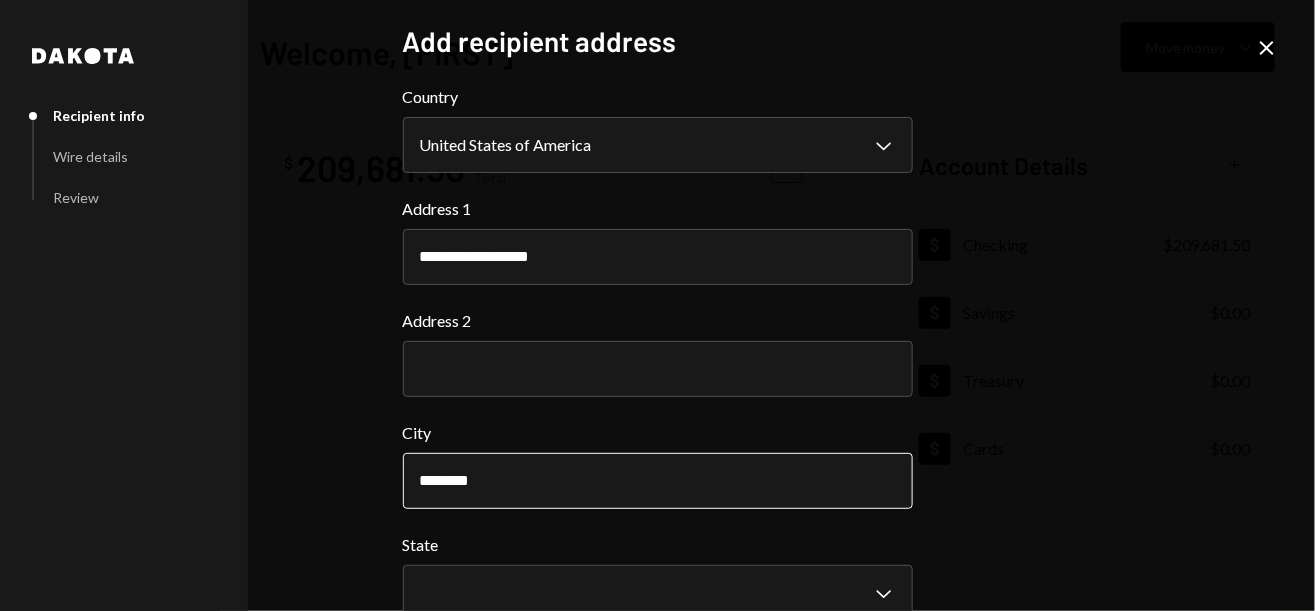 type on "********" 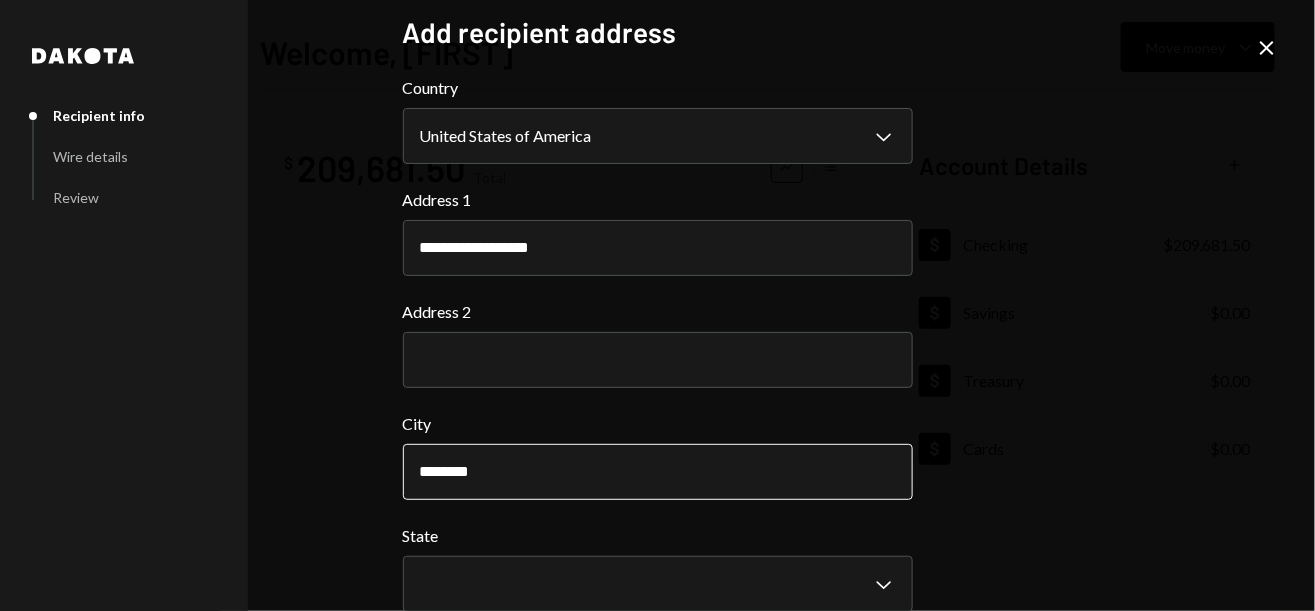 select on "**" 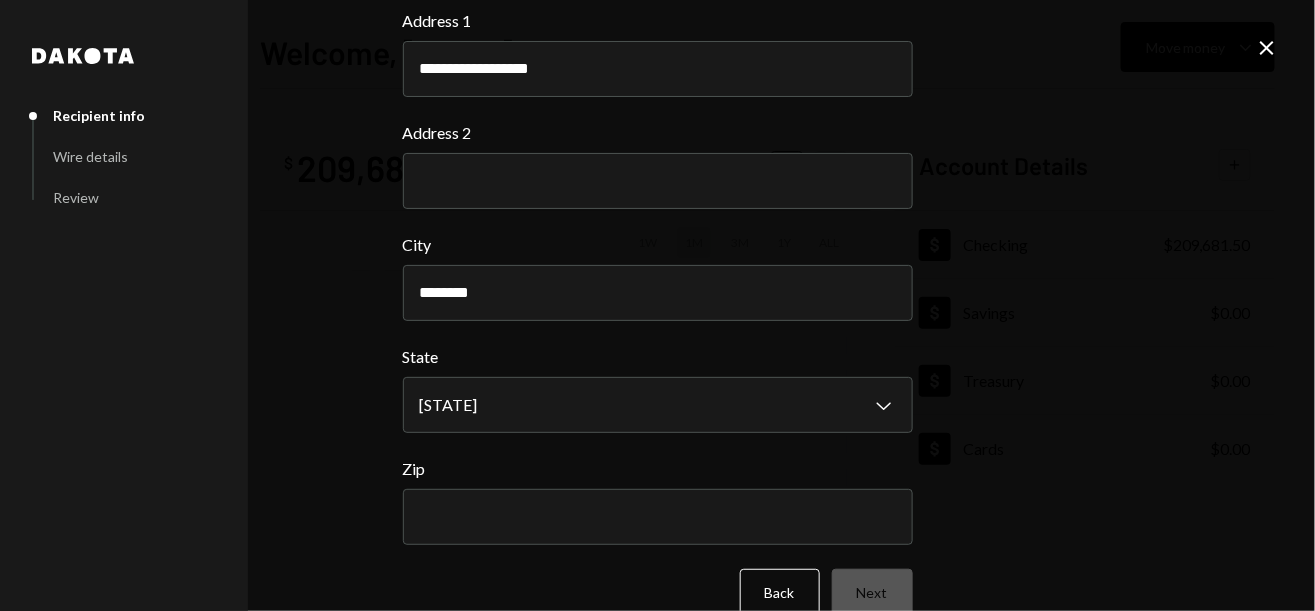 scroll, scrollTop: 189, scrollLeft: 0, axis: vertical 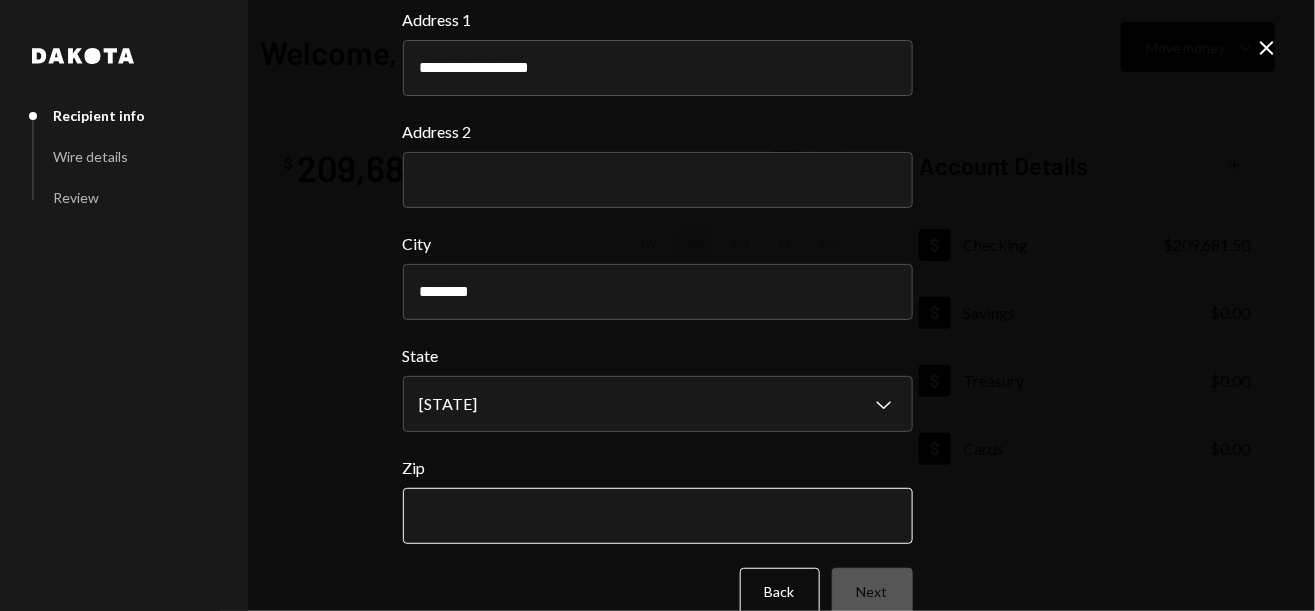 click on "Zip" at bounding box center (658, 516) 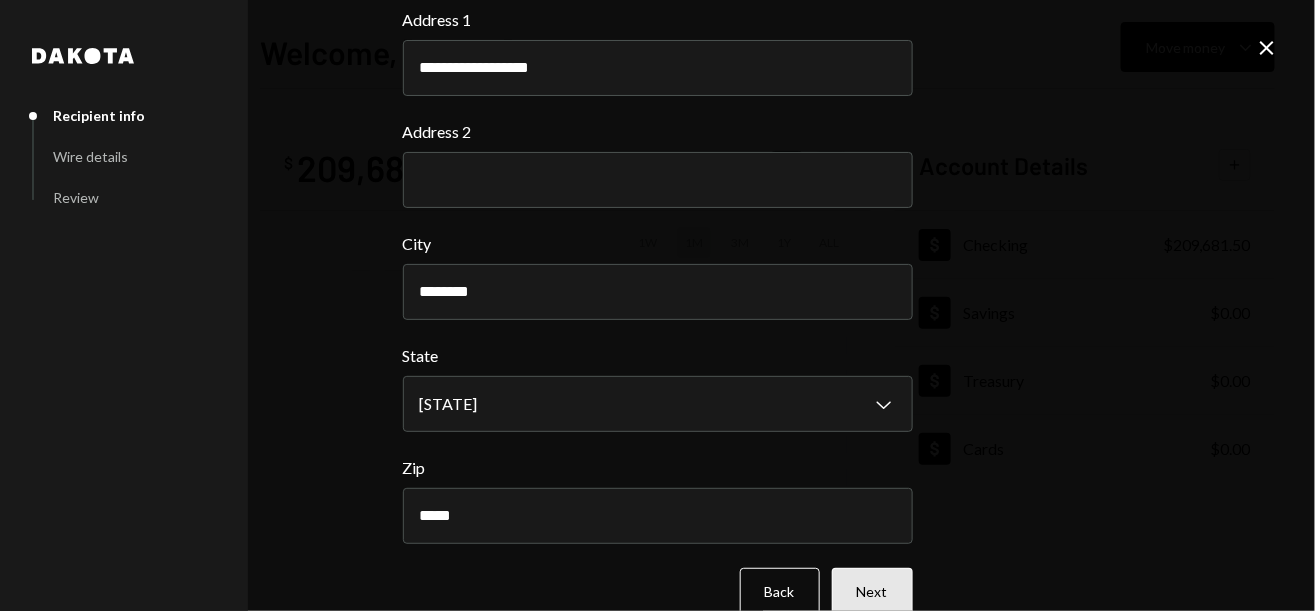 type on "*****" 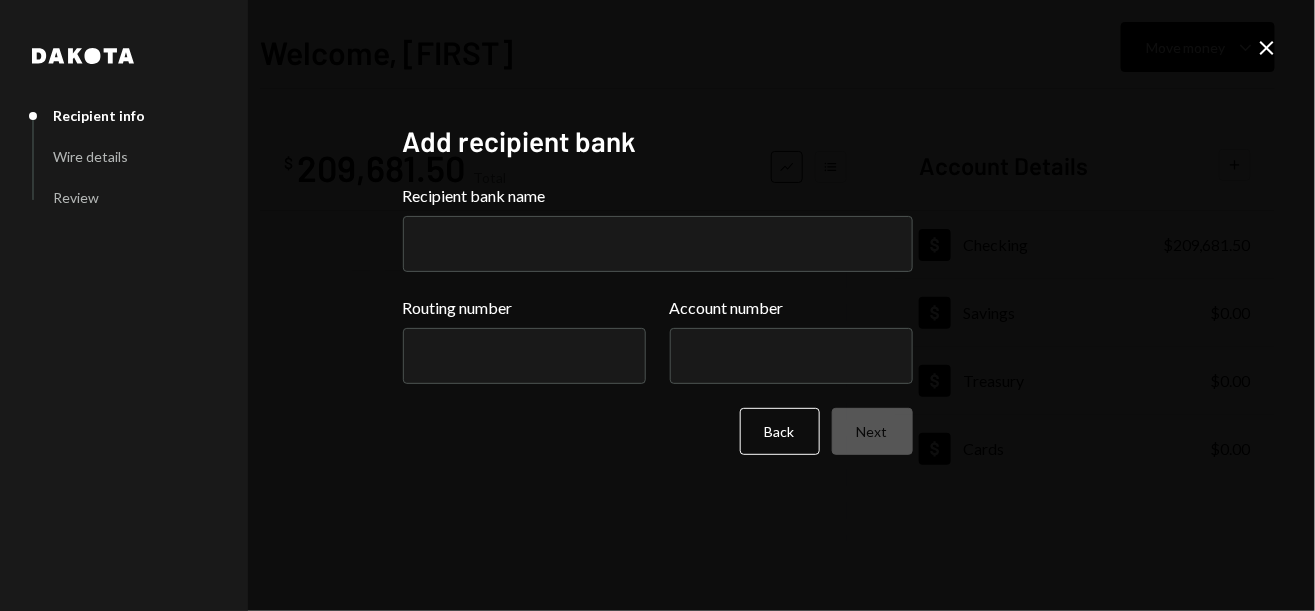 scroll, scrollTop: 0, scrollLeft: 0, axis: both 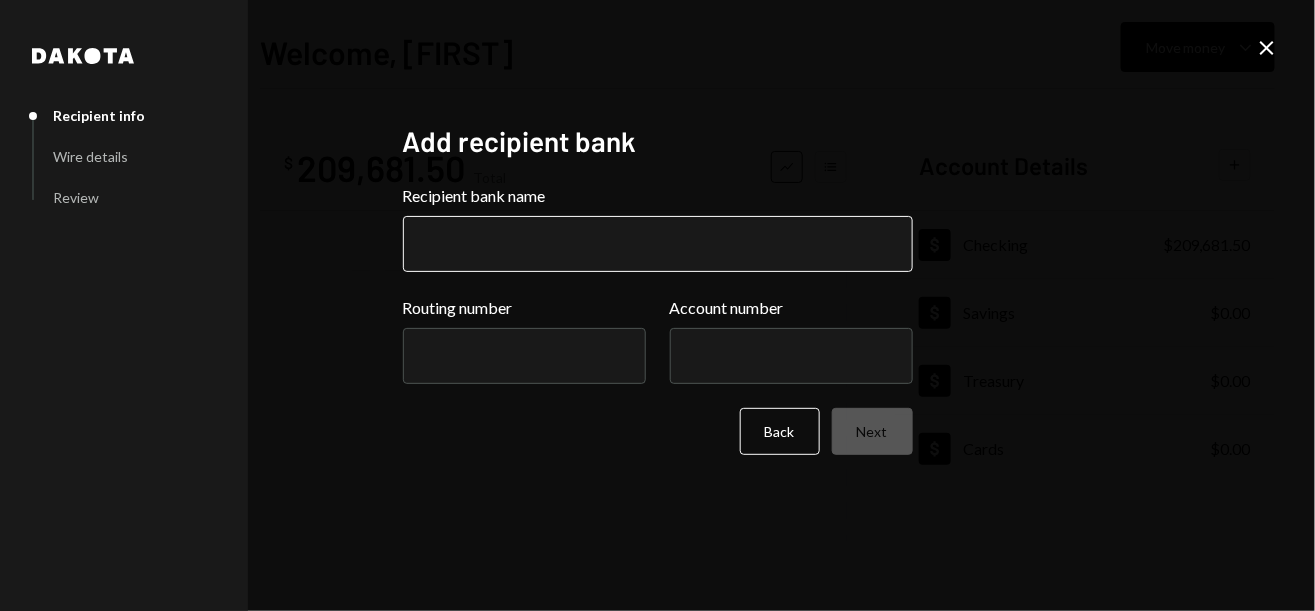 click on "Recipient bank name" at bounding box center [658, 244] 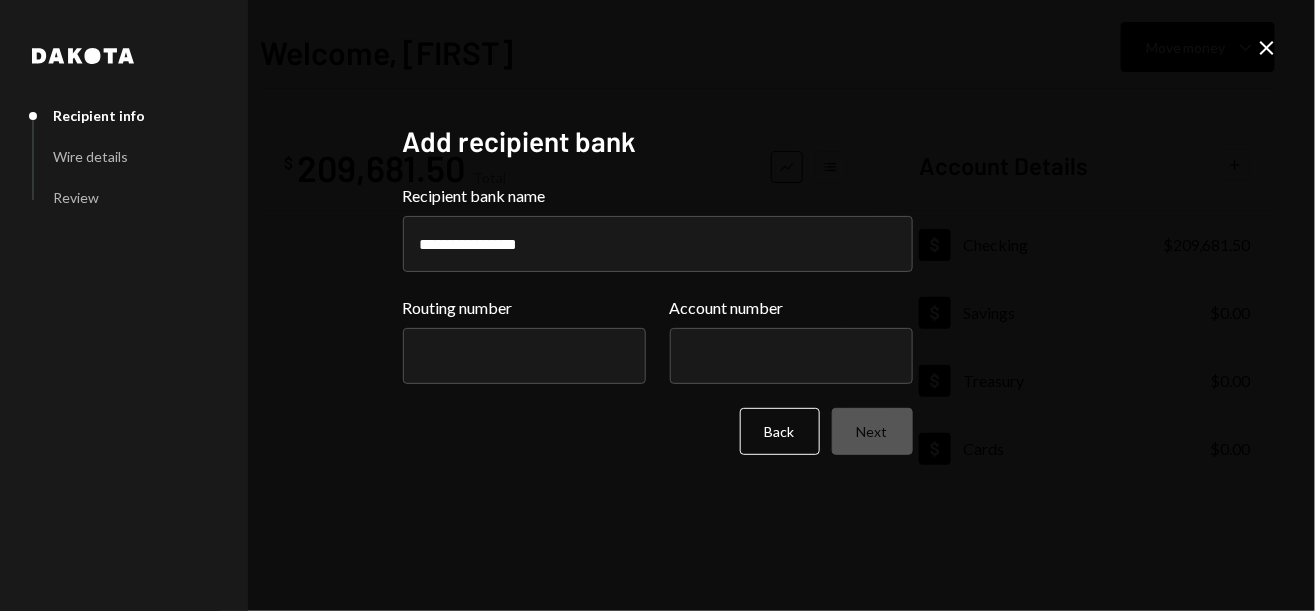 type on "**********" 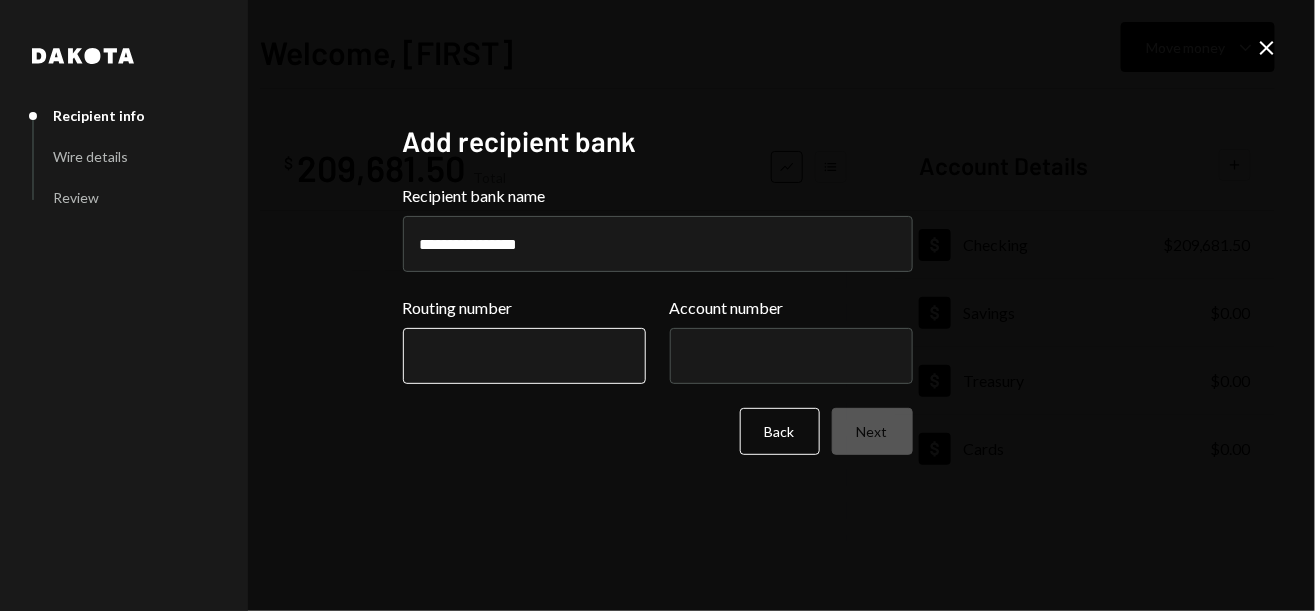 click on "Routing number" at bounding box center [524, 356] 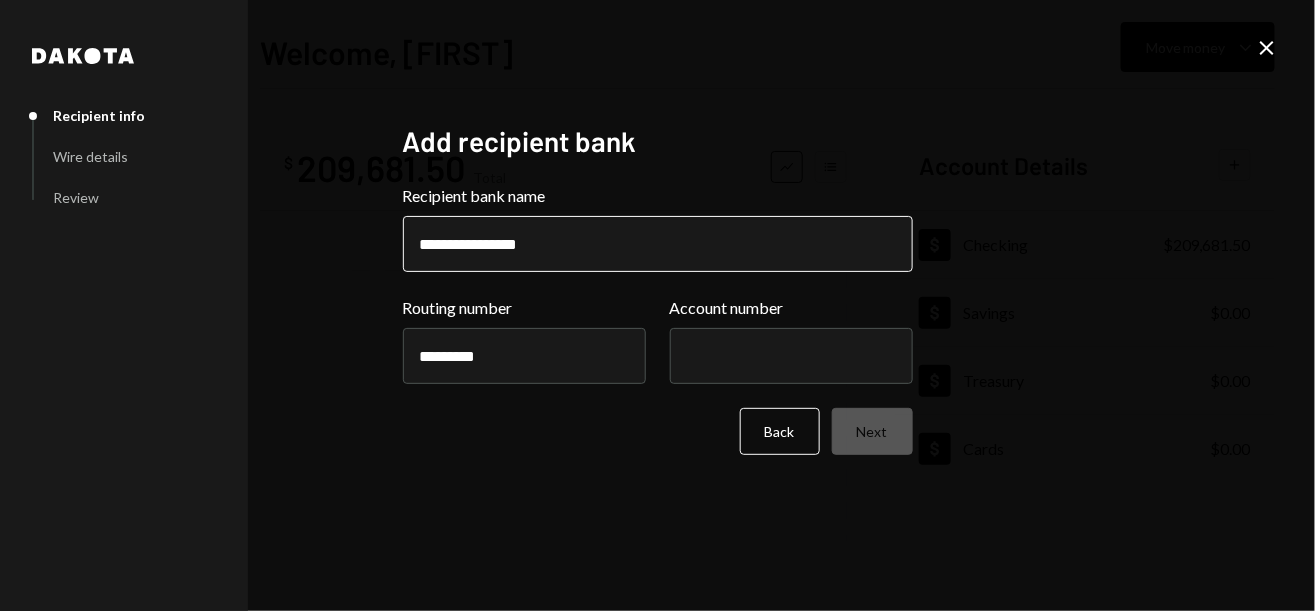 type on "*********" 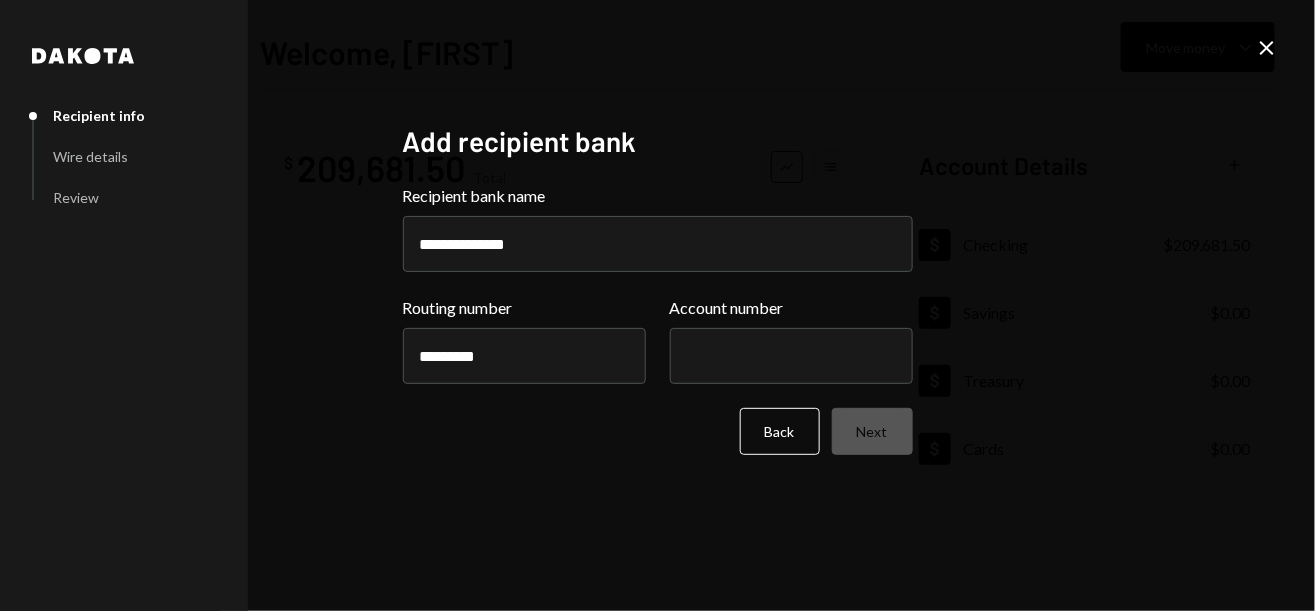 type on "**********" 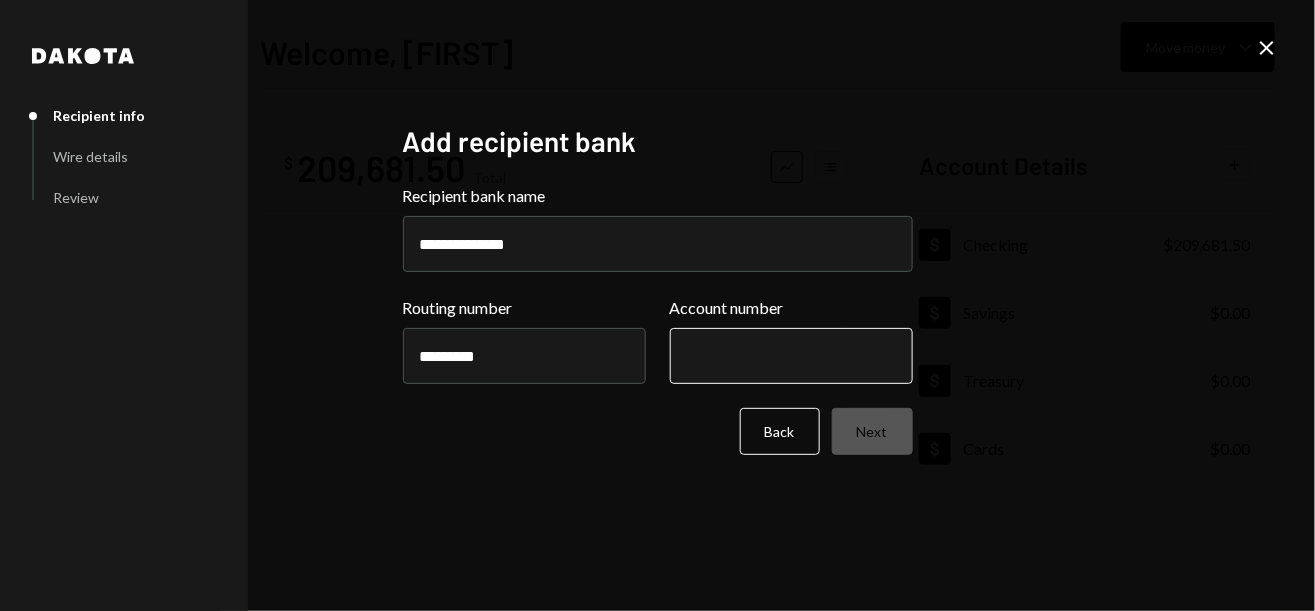 click on "Account number" at bounding box center [791, 356] 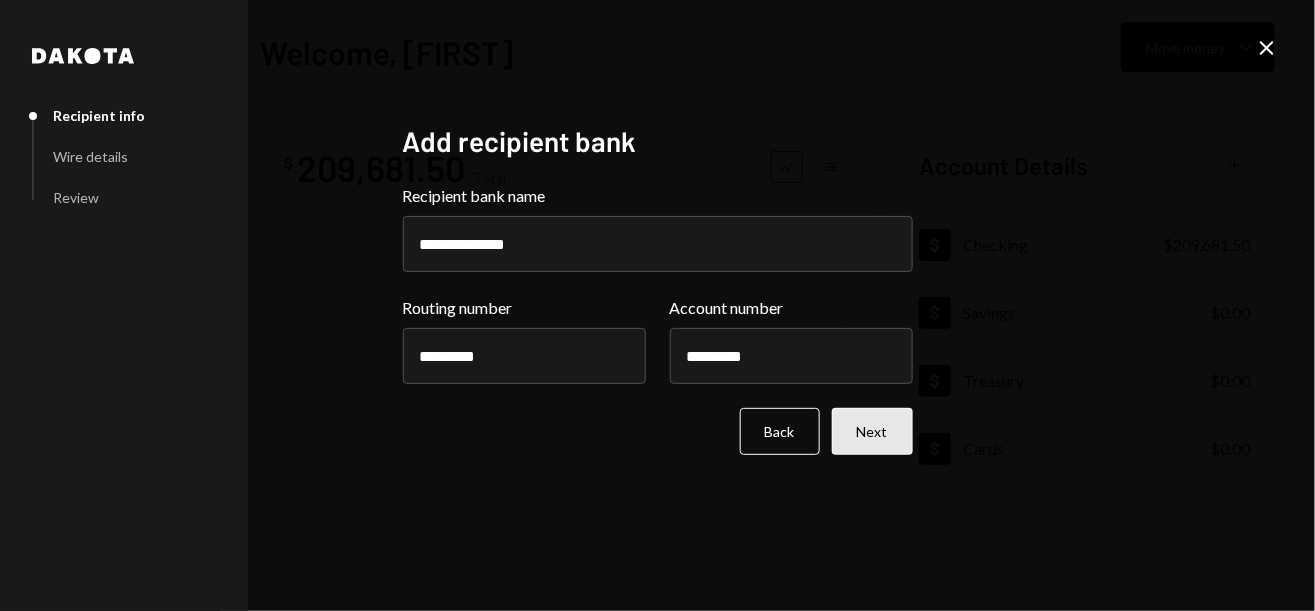 type on "*********" 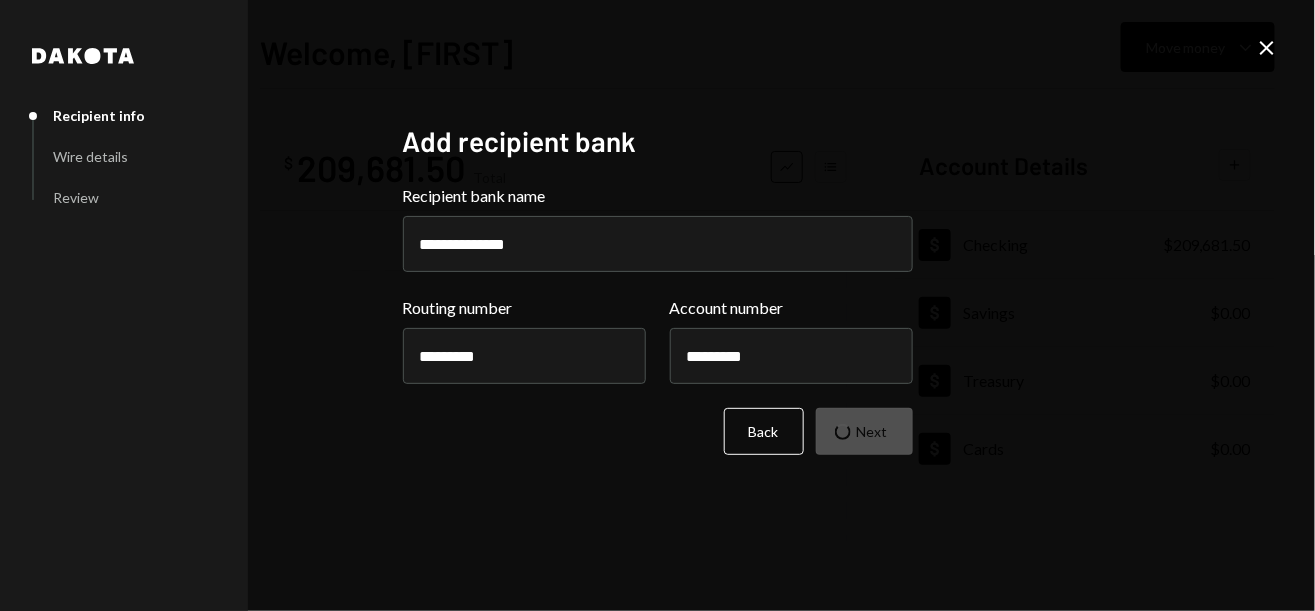 click on "Back Next" at bounding box center (658, 431) 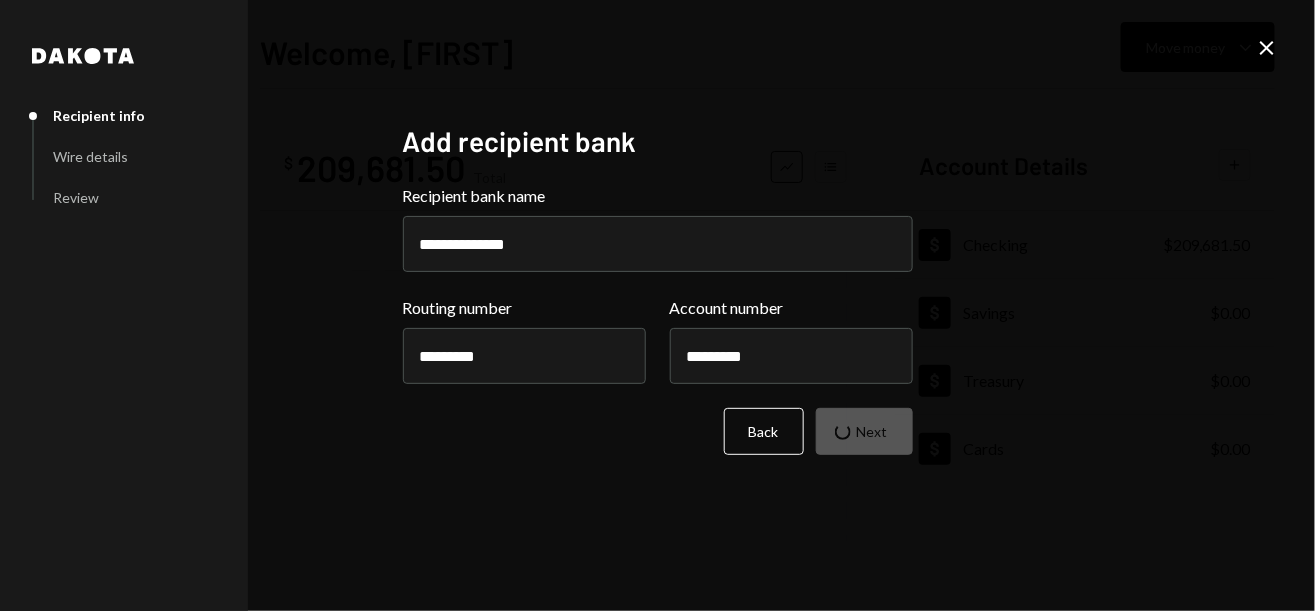 click on "**********" at bounding box center (657, 305) 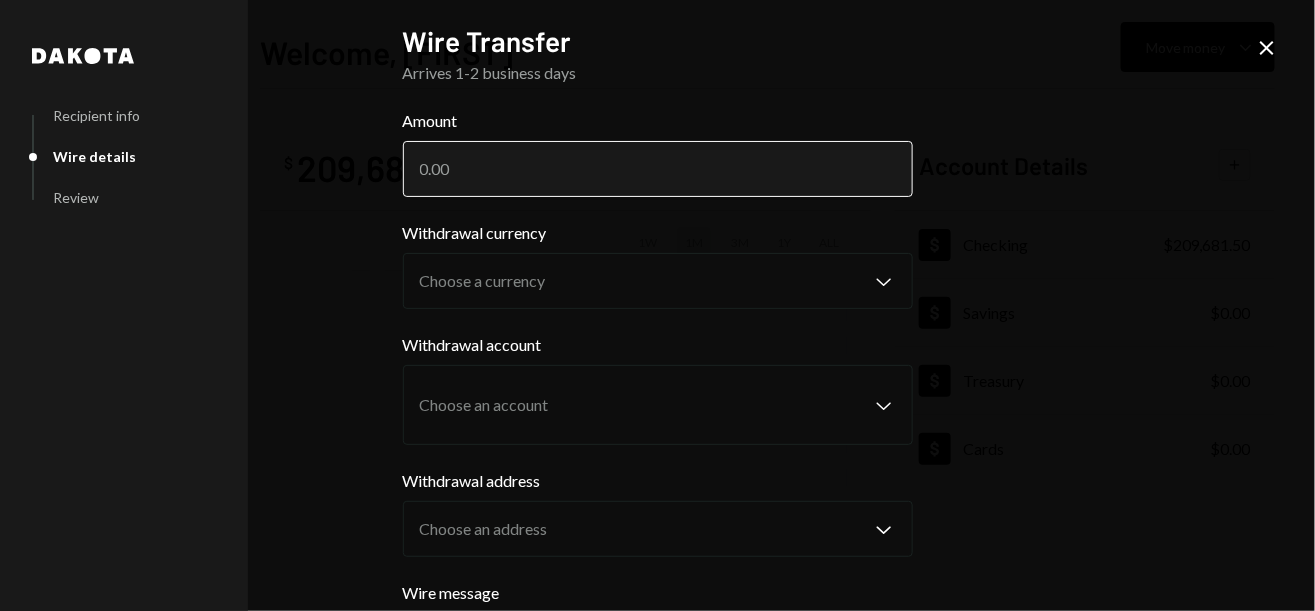click on "Amount" at bounding box center (658, 169) 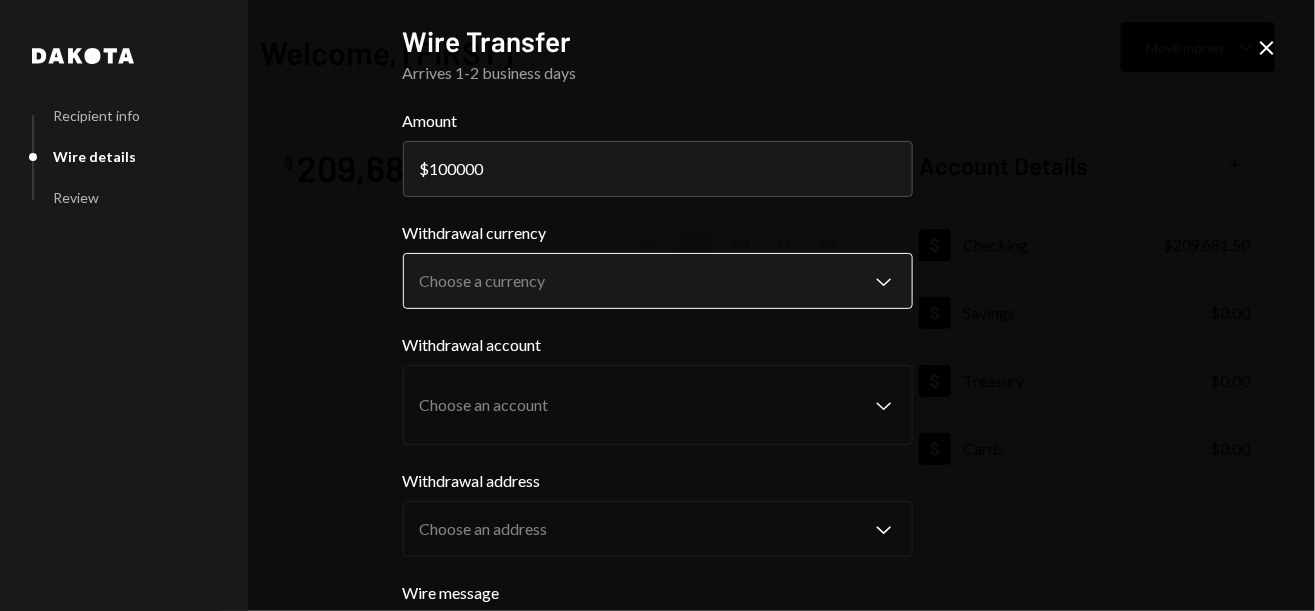 type on "100000" 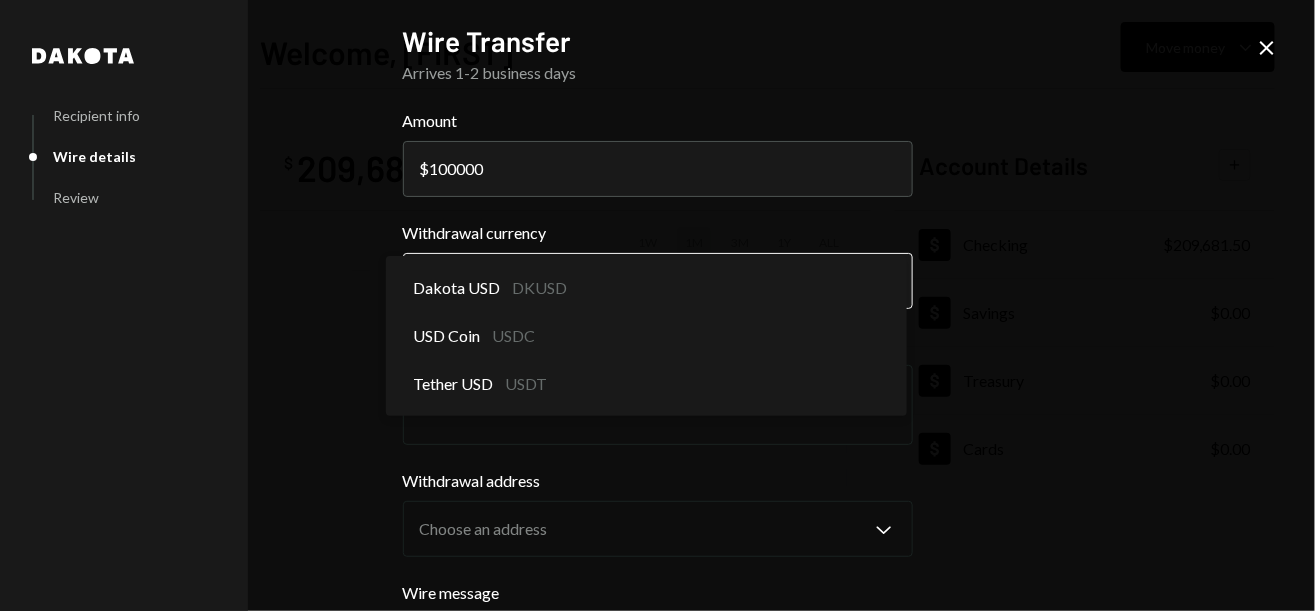 click on "**********" at bounding box center (657, 305) 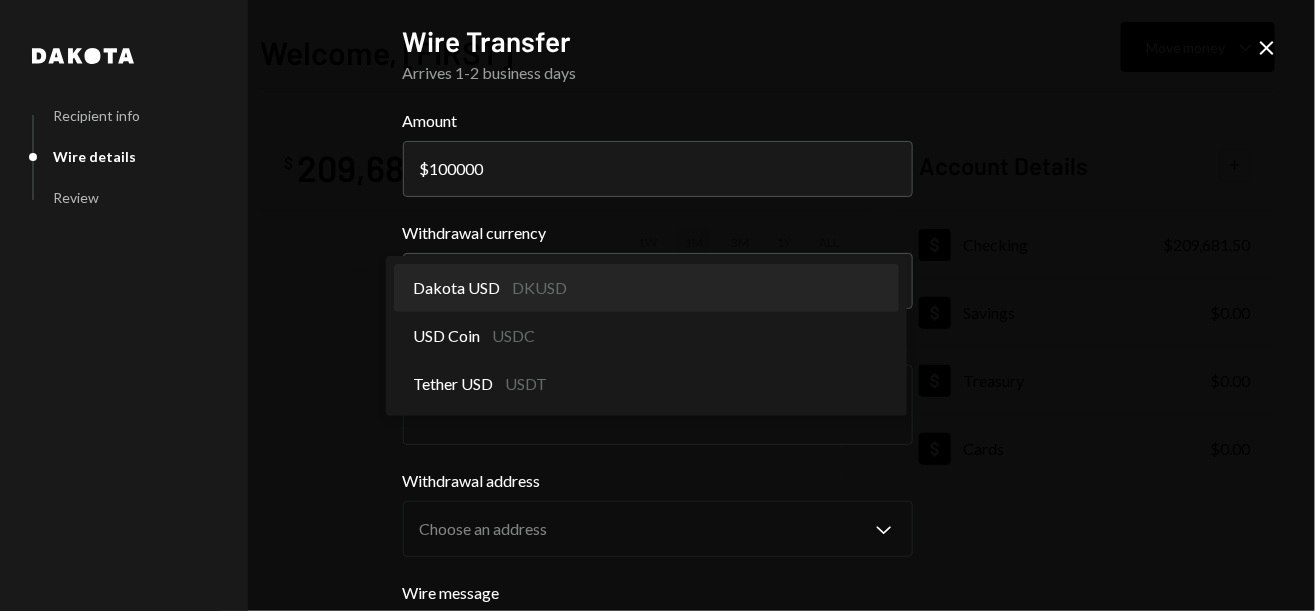 select on "*****" 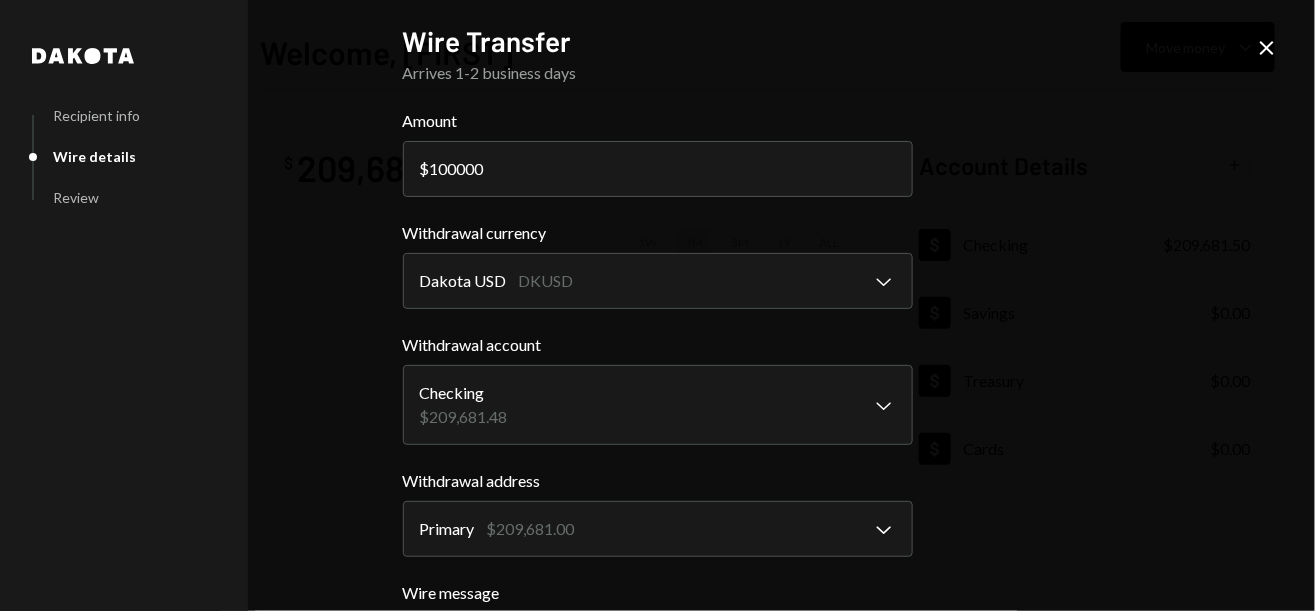 scroll, scrollTop: 295, scrollLeft: 0, axis: vertical 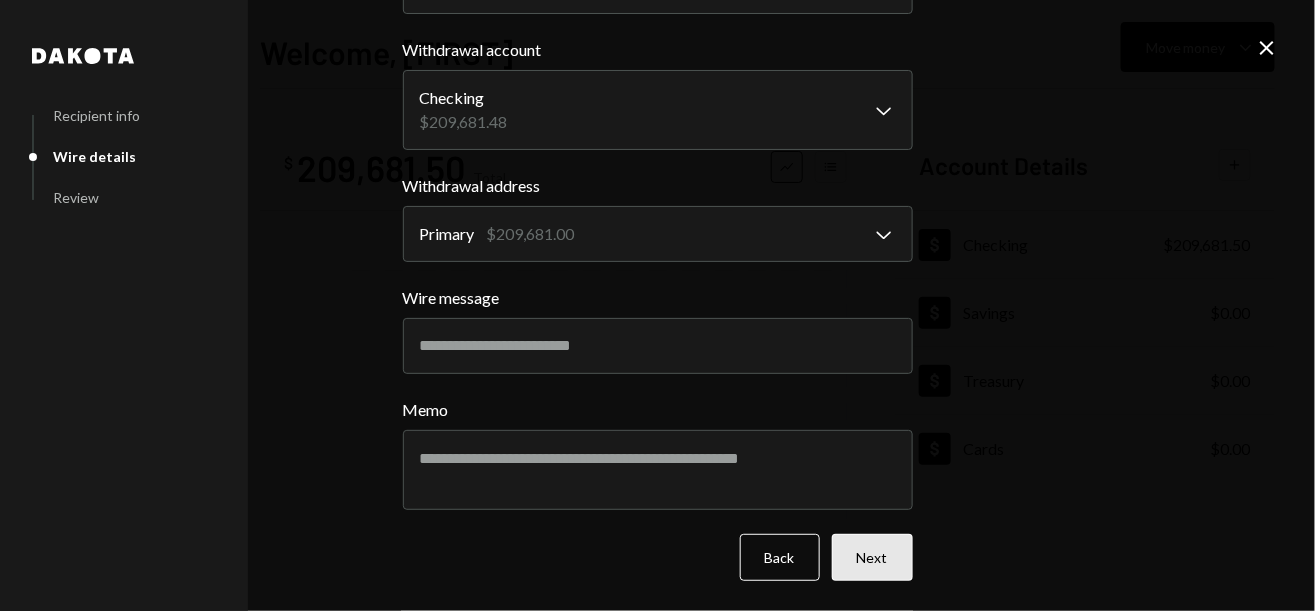 click on "Next" at bounding box center (872, 557) 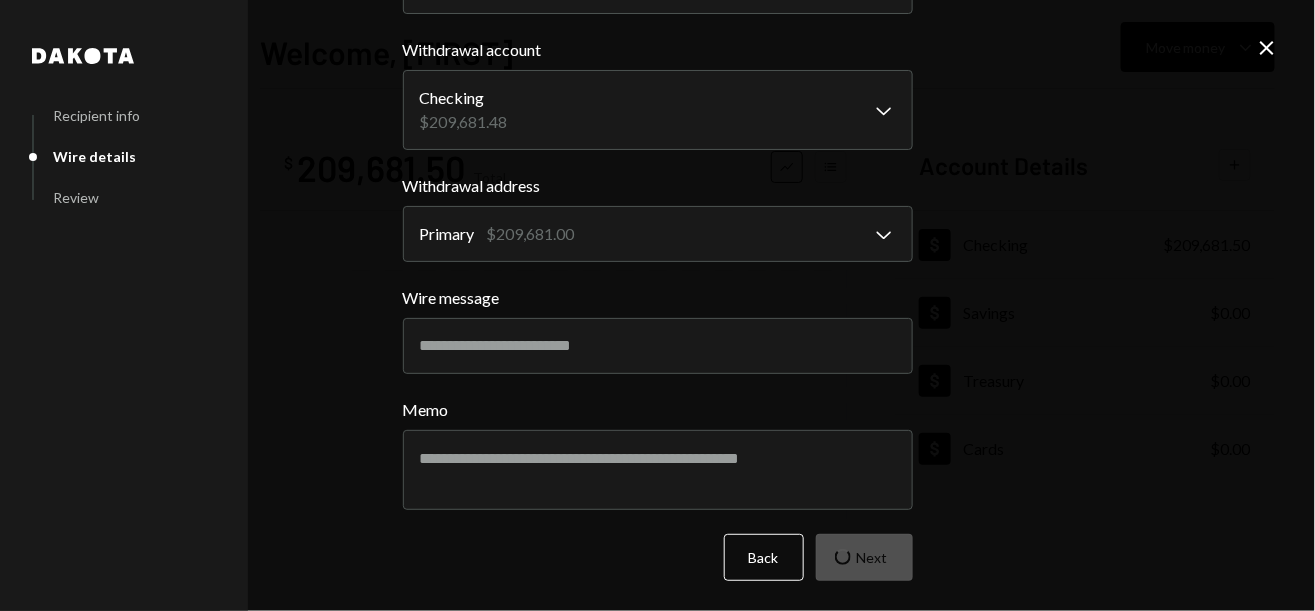 scroll, scrollTop: 4, scrollLeft: 0, axis: vertical 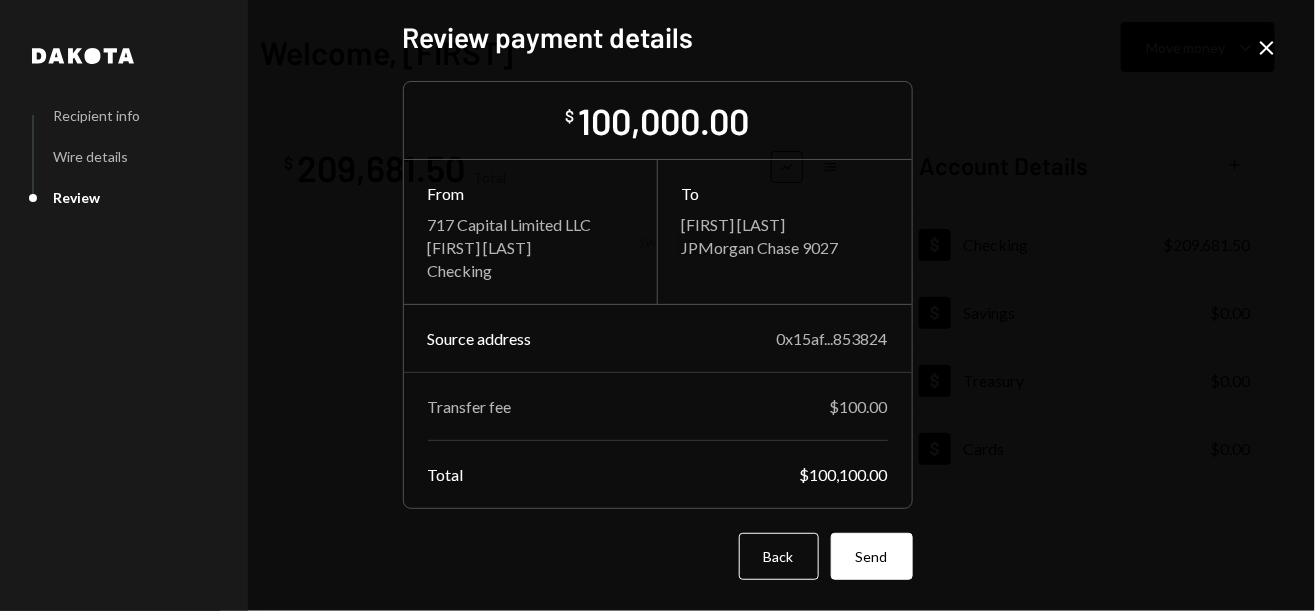 click on "Send" at bounding box center [872, 556] 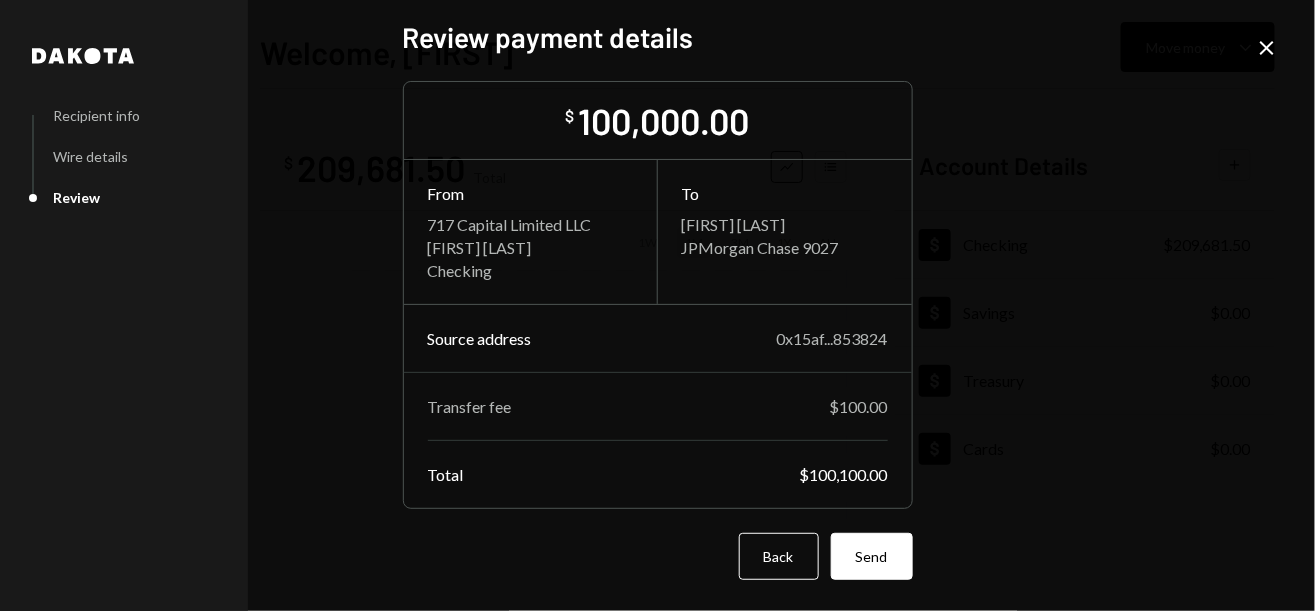 scroll, scrollTop: 0, scrollLeft: 0, axis: both 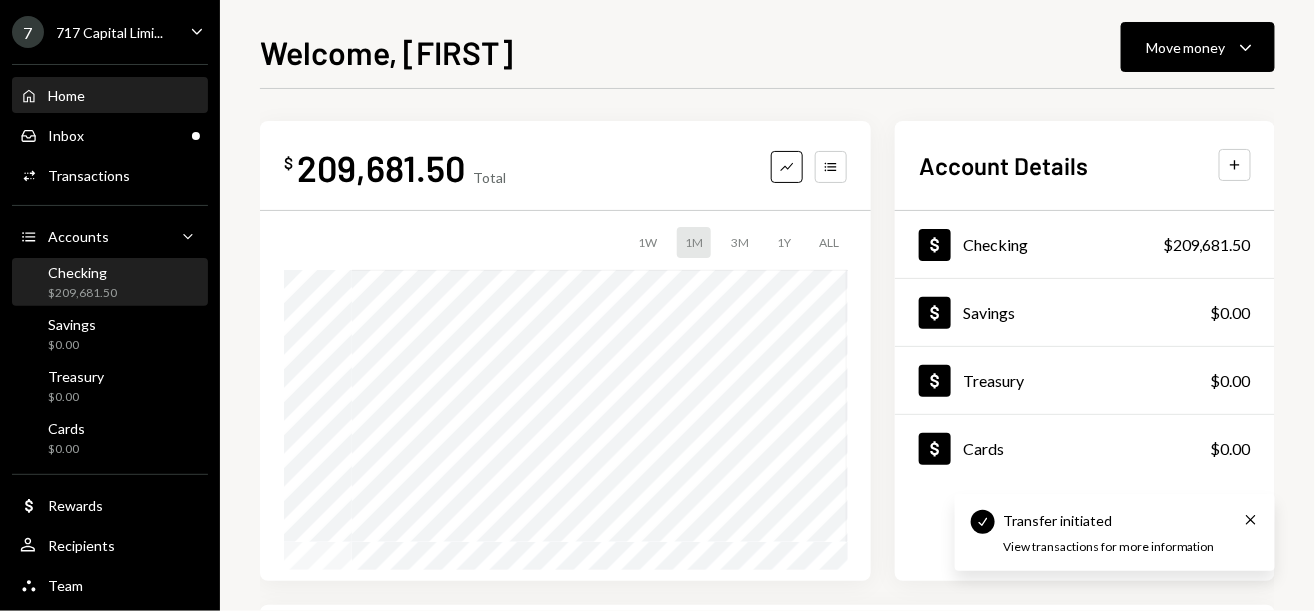 click on "Checking" at bounding box center [82, 272] 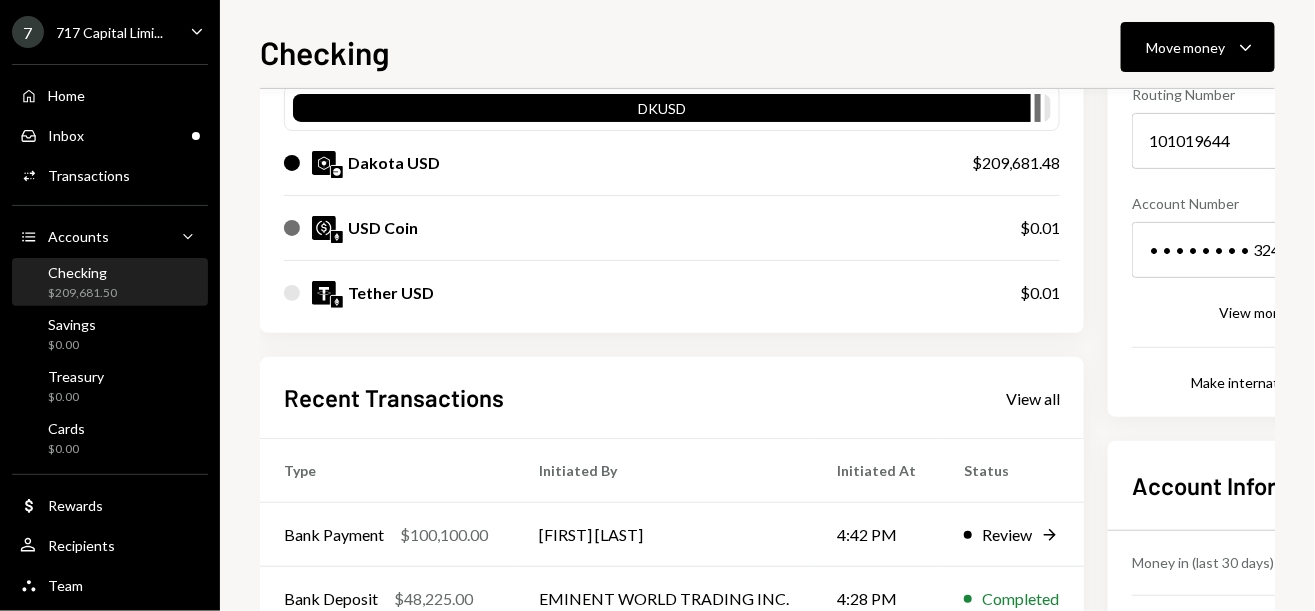 scroll, scrollTop: 463, scrollLeft: 0, axis: vertical 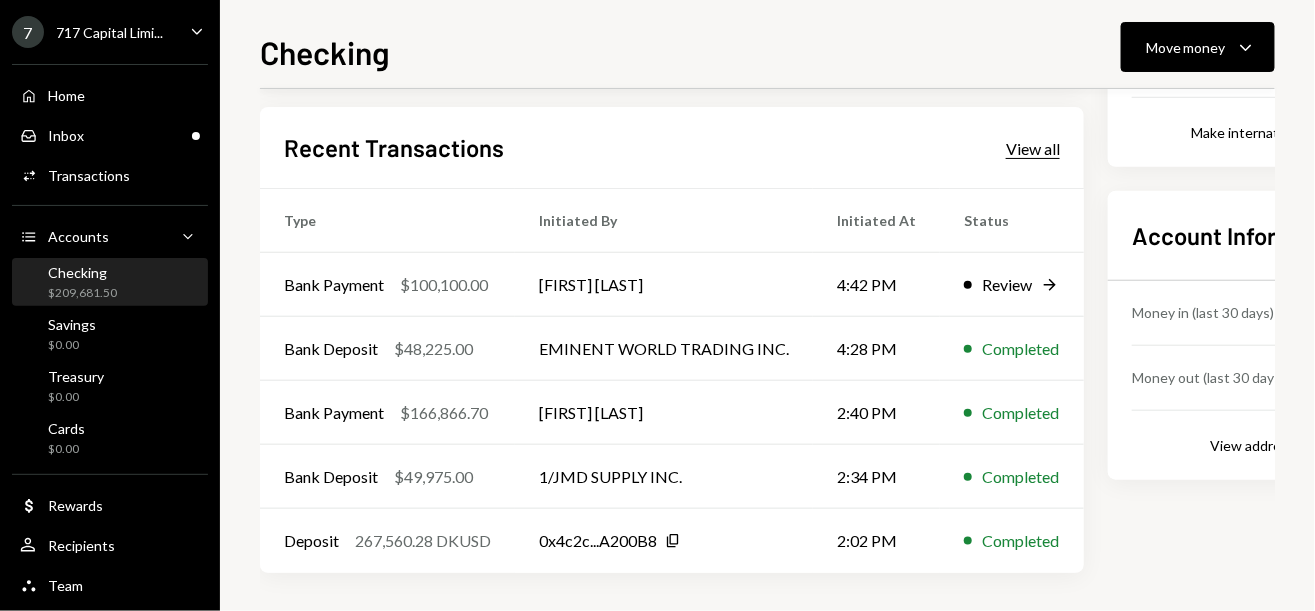 click on "View all" at bounding box center (1033, 149) 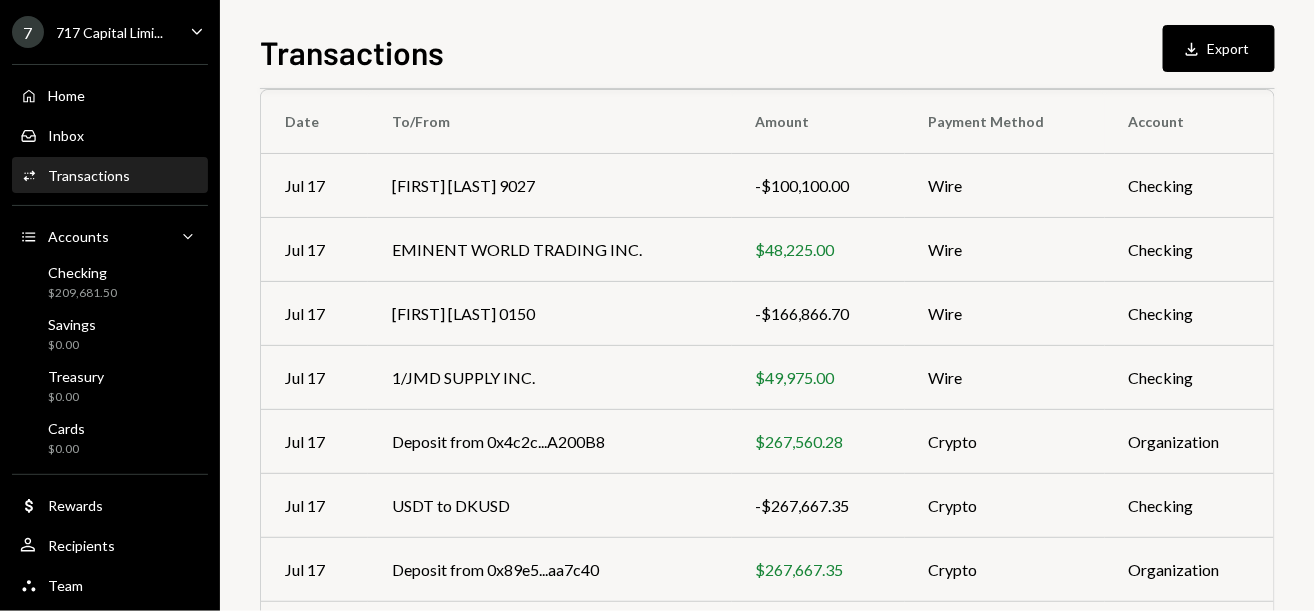 scroll, scrollTop: 164, scrollLeft: 0, axis: vertical 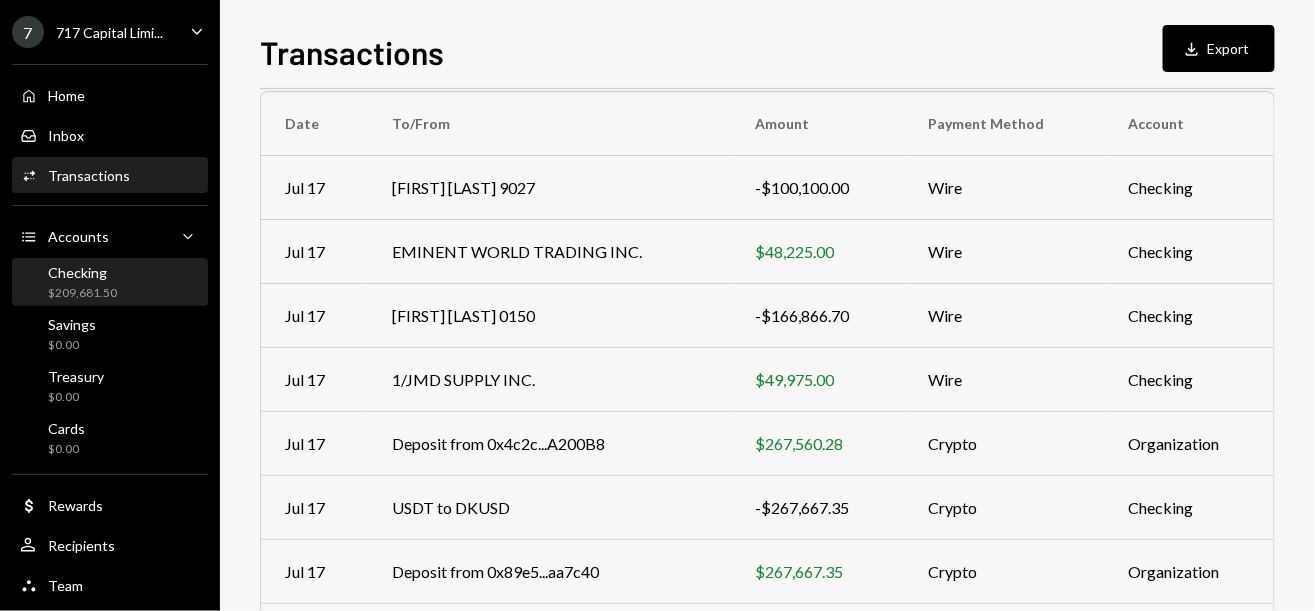 click on "Checking" at bounding box center [82, 272] 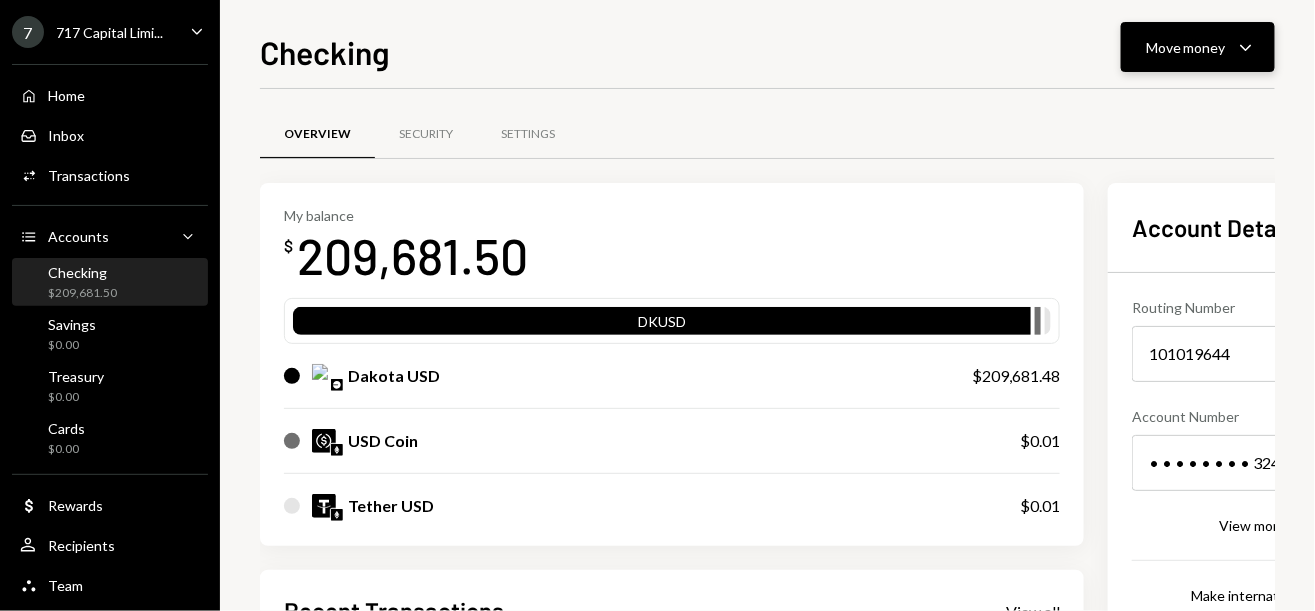 click on "Move money" at bounding box center [1186, 47] 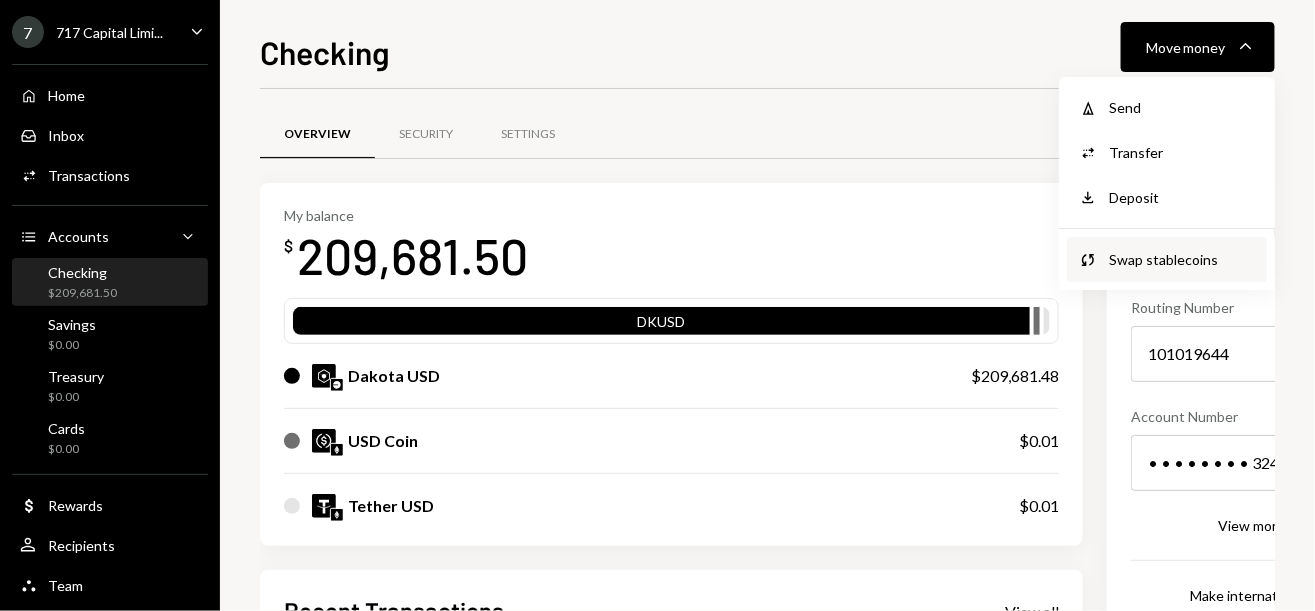click on "Swap stablecoins" at bounding box center [1182, 259] 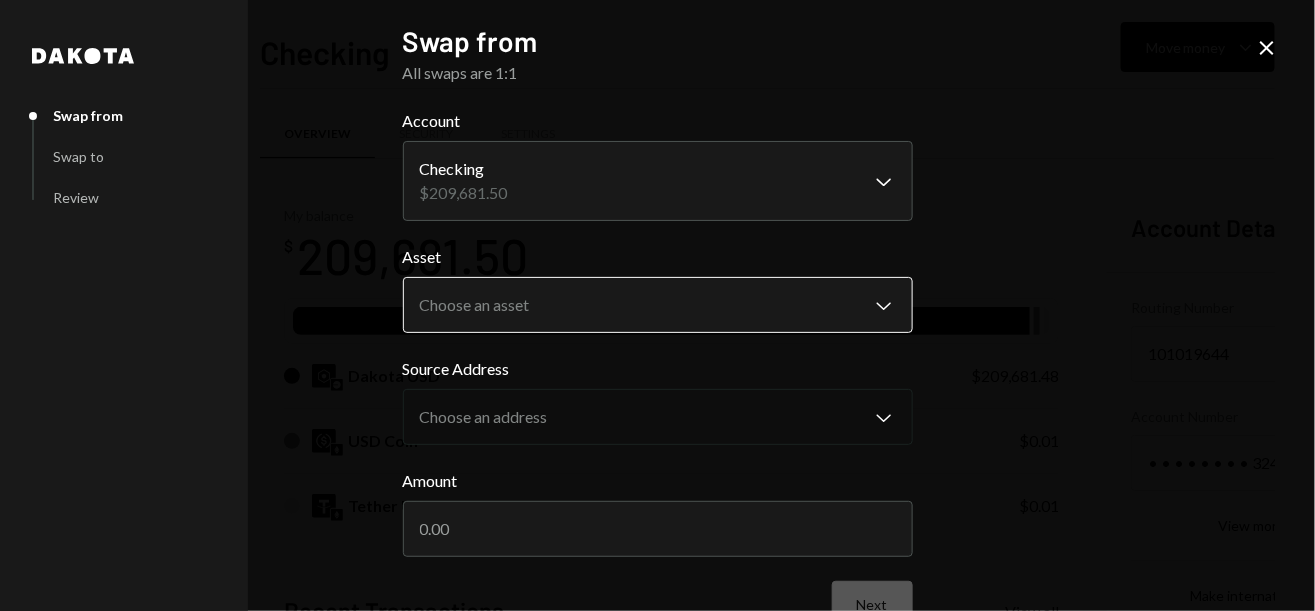 click on "7 717 Capital Limi... Caret Down Home Home Inbox Inbox Activities Transactions Accounts Accounts Caret Down Checking $209,681.50 Savings $0.00 Treasury $0.00 Cards $0.00 Dollar Rewards User Recipients Team Team Checking Move money Caret Down Overview Security Settings My balance $ 209,681.50 DKUSD Dakota USD $209,681.48 USD Coin $0.01 Tether USD $0.01 Recent Transactions View all Type Initiated By Initiated At Status Bank Payment $100,100.00 [FIRST] [LAST] 4:42 PM Pending Bank Deposit $48,225.00 EMINENT WORLD TRADING INC. 4:28 PM Completed Bank Payment $166,866.70 [FIRST] [LAST] 2:40 PM Completed Bank Deposit $49,975.00 1/JMD SUPPLY INC. 2:34 PM Completed Deposit 267,560.28  DKUSD 0x4c2c...A200B8 Copy 2:02 PM Completed Account Details Routing Number 101019644 Copy Account Number • • • • • • • •  3241 Show Copy View more details Right Arrow Make international deposit Right Arrow Account Information Money in (last 30 days) Up Right Arrow $17,710,641.59 Money out (last 30 days) Down Right Arrow Dakota" at bounding box center (657, 305) 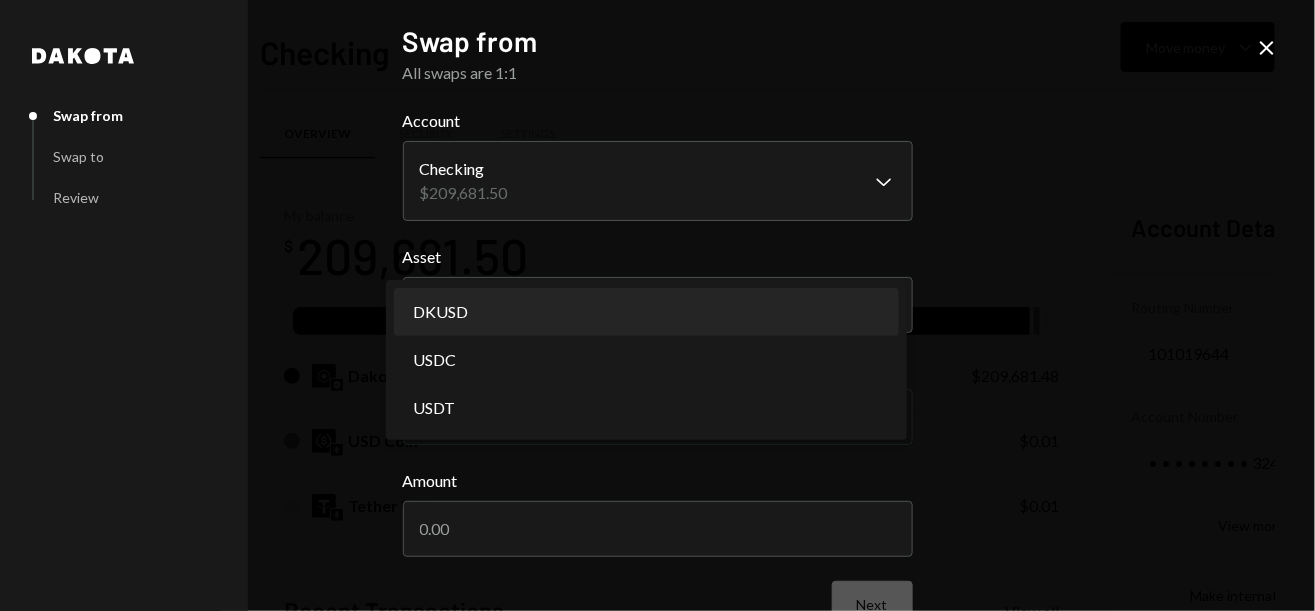 select on "*****" 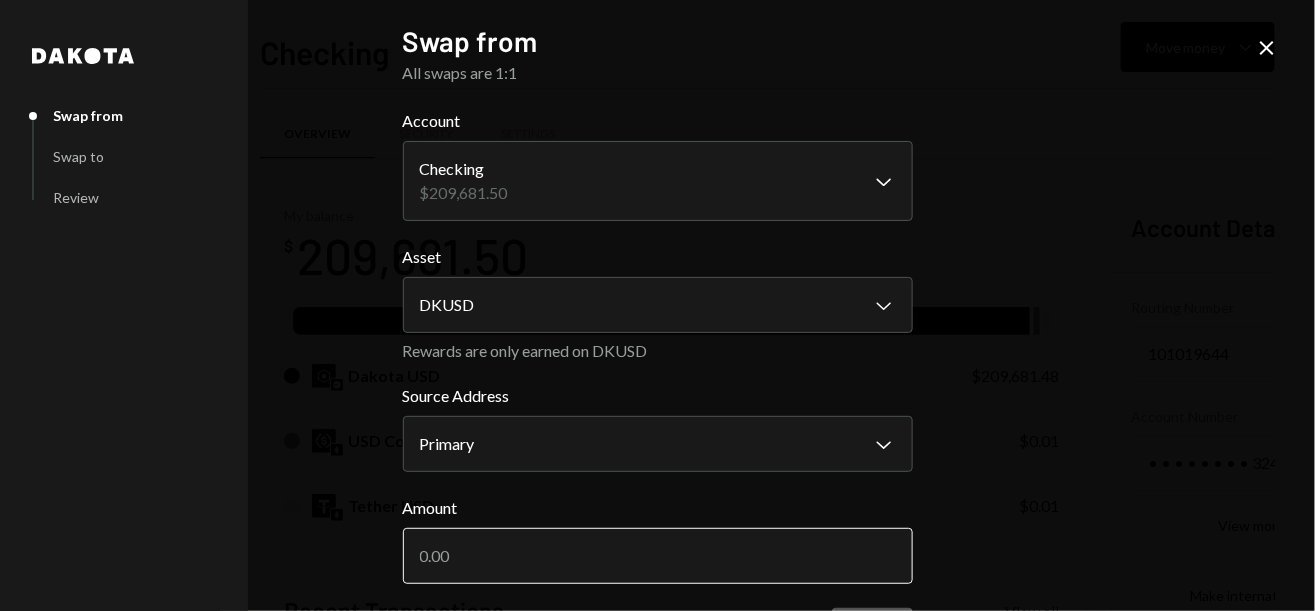 click on "Amount" at bounding box center (658, 556) 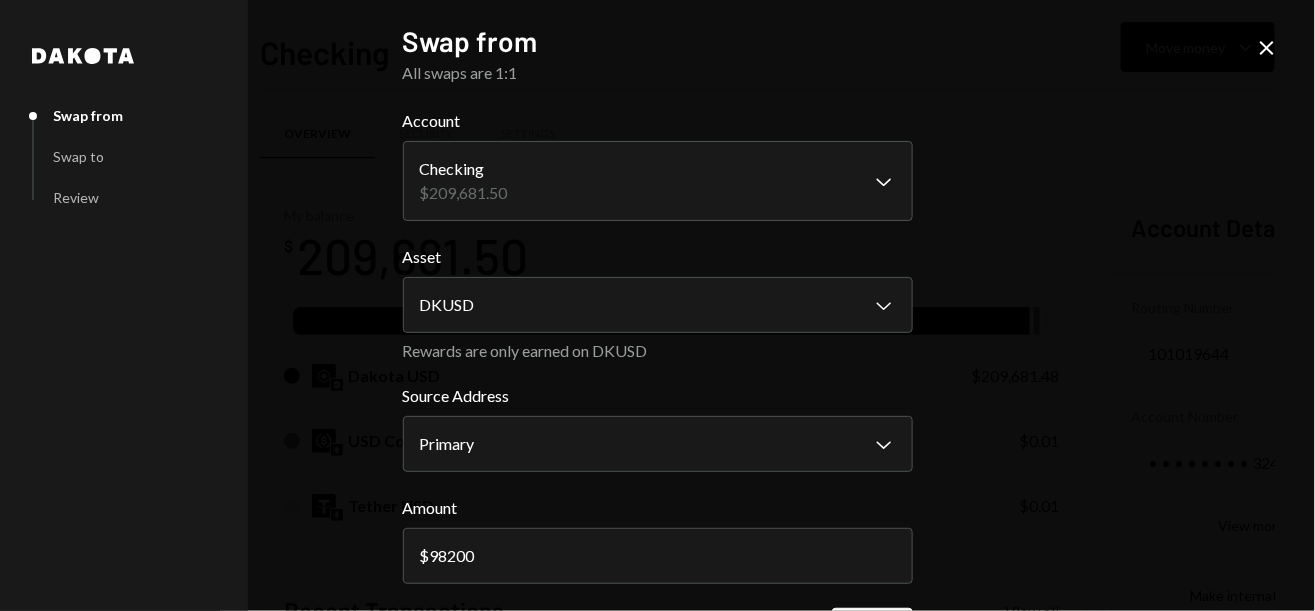 scroll, scrollTop: 74, scrollLeft: 0, axis: vertical 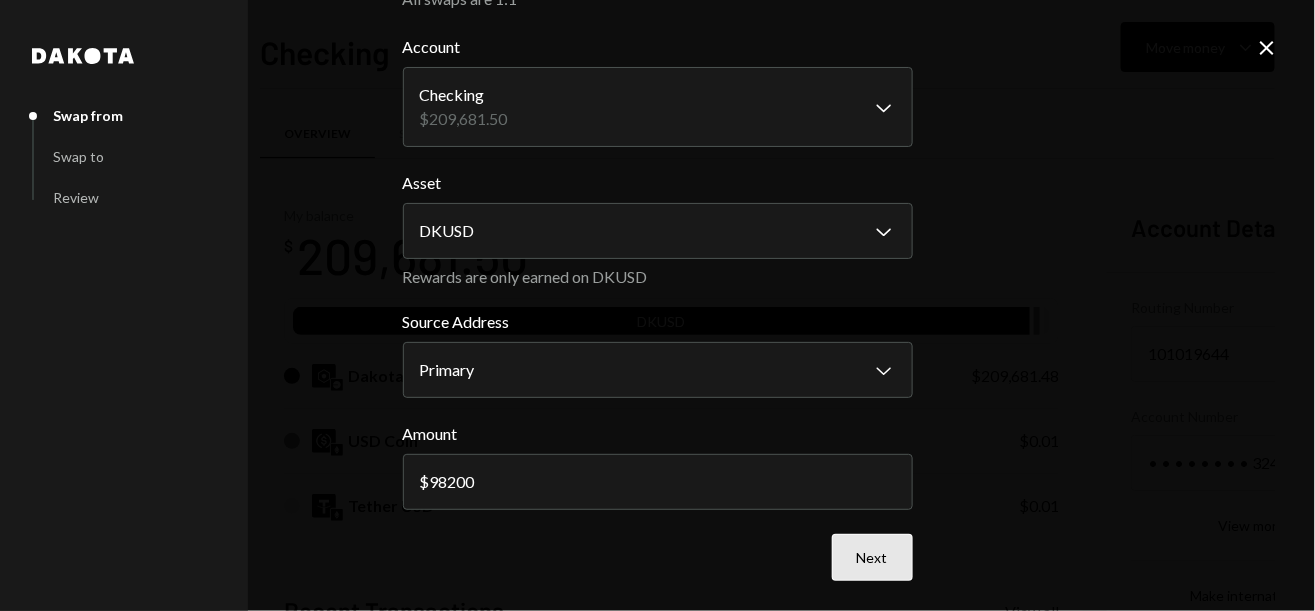 type on "98200" 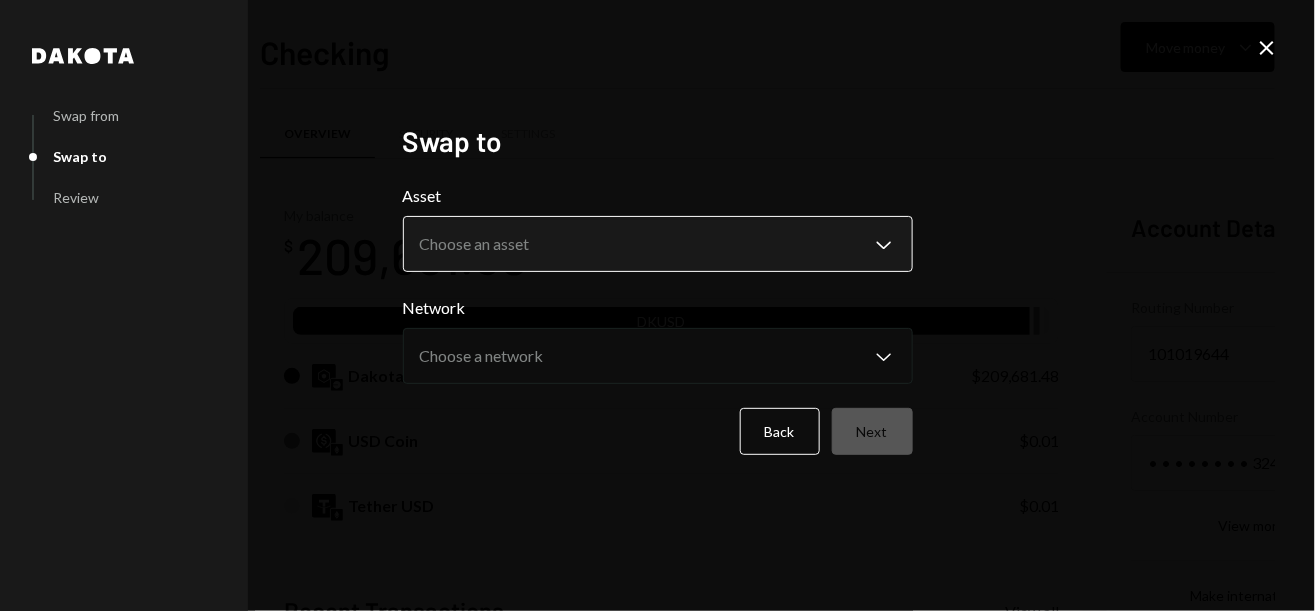 click on "7 717 Capital Limi... Caret Down Home Home Inbox Inbox Activities Transactions Accounts Accounts Caret Down Checking $209,681.50 Savings $0.00 Treasury $0.00 Cards $0.00 Dollar Rewards User Recipients Team Team Checking Move money Caret Down Overview Security Settings My balance $ 209,681.50 DKUSD Dakota USD $209,681.48 USD Coin $0.01 Tether USD $0.01 Recent Transactions View all Type Initiated By Initiated At Status Bank Payment $100,100.00 [FIRST] [LAST] 4:42 PM Pending Bank Deposit $48,225.00 EMINENT WORLD TRADING INC. 4:28 PM Completed Bank Payment $166,866.70 [FIRST] [LAST] 2:40 PM Completed Bank Deposit $49,975.00 1/JMD SUPPLY INC. 2:34 PM Completed Deposit 267,560.28  DKUSD 0x4c2c...A200B8 Copy 2:02 PM Completed Account Details Routing Number 101019644 Copy Account Number • • • • • • • •  3241 Show Copy View more details Right Arrow Make international deposit Right Arrow Account Information Money in (last 30 days) Up Right Arrow $17,710,641.59 Money out (last 30 days) Down Right Arrow Dakota" at bounding box center (657, 305) 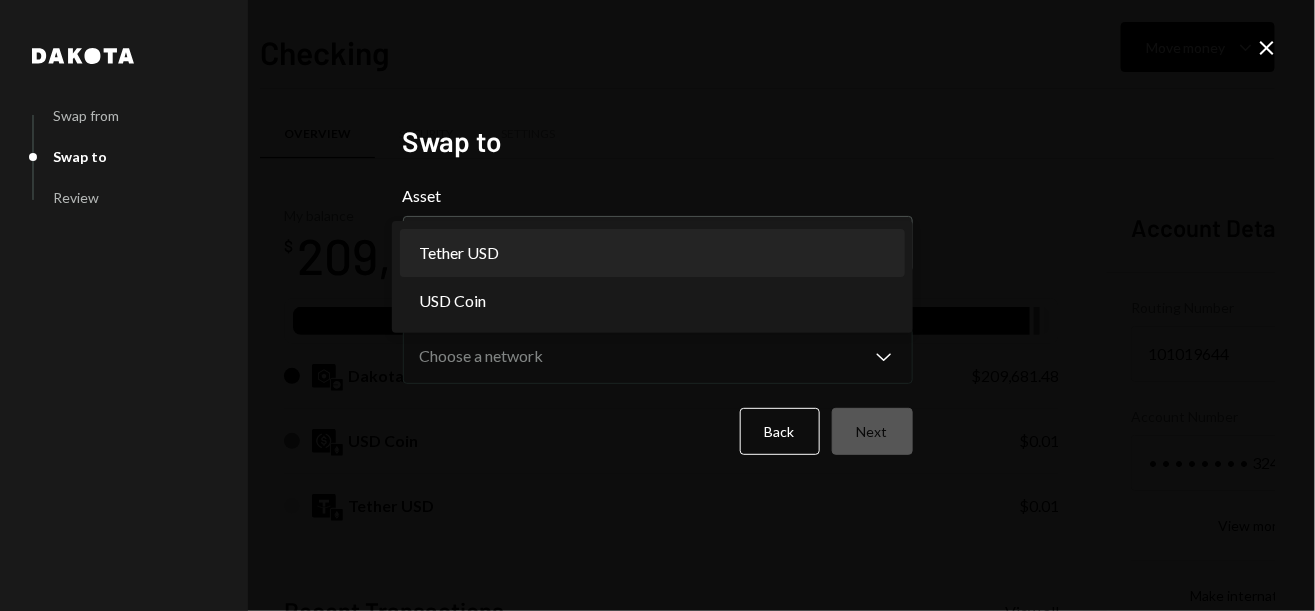 select on "****" 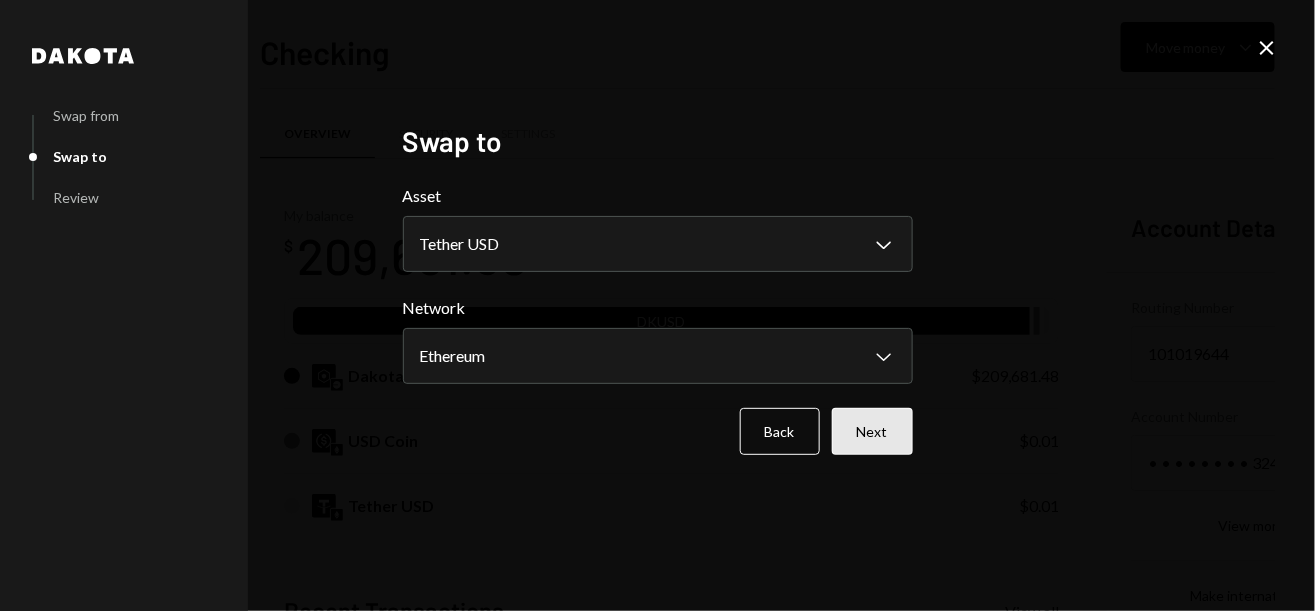 click on "Next" at bounding box center [872, 431] 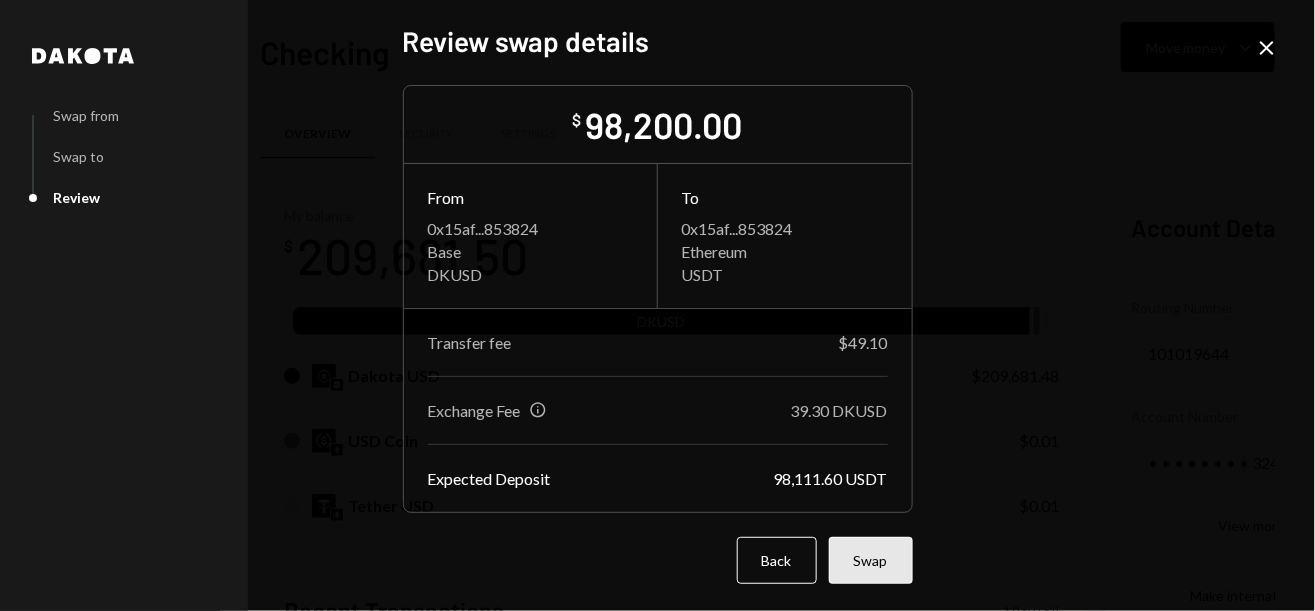click on "Swap" at bounding box center (871, 560) 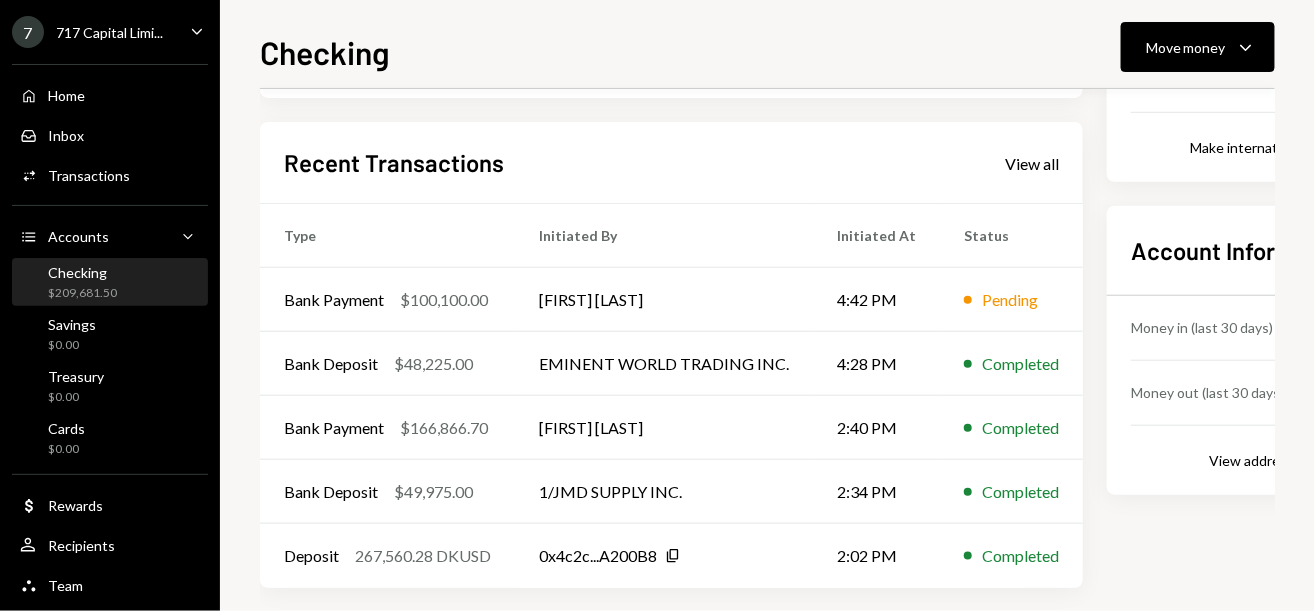 scroll, scrollTop: 448, scrollLeft: 0, axis: vertical 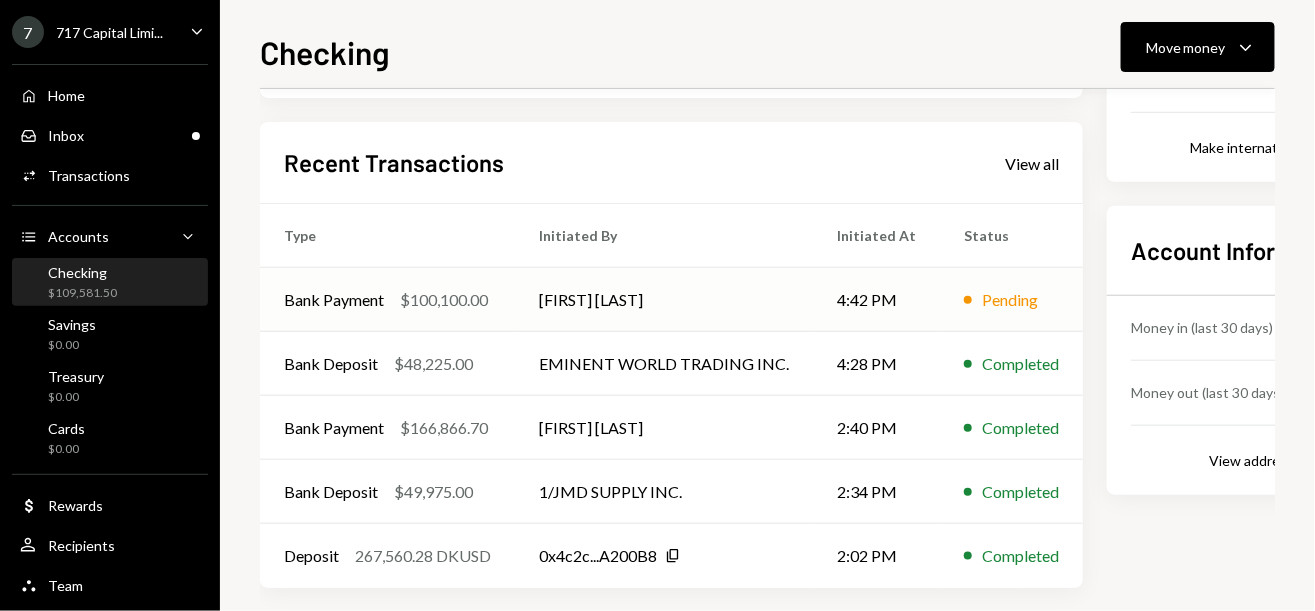 click on "[FIRST] [LAST]" at bounding box center [664, 300] 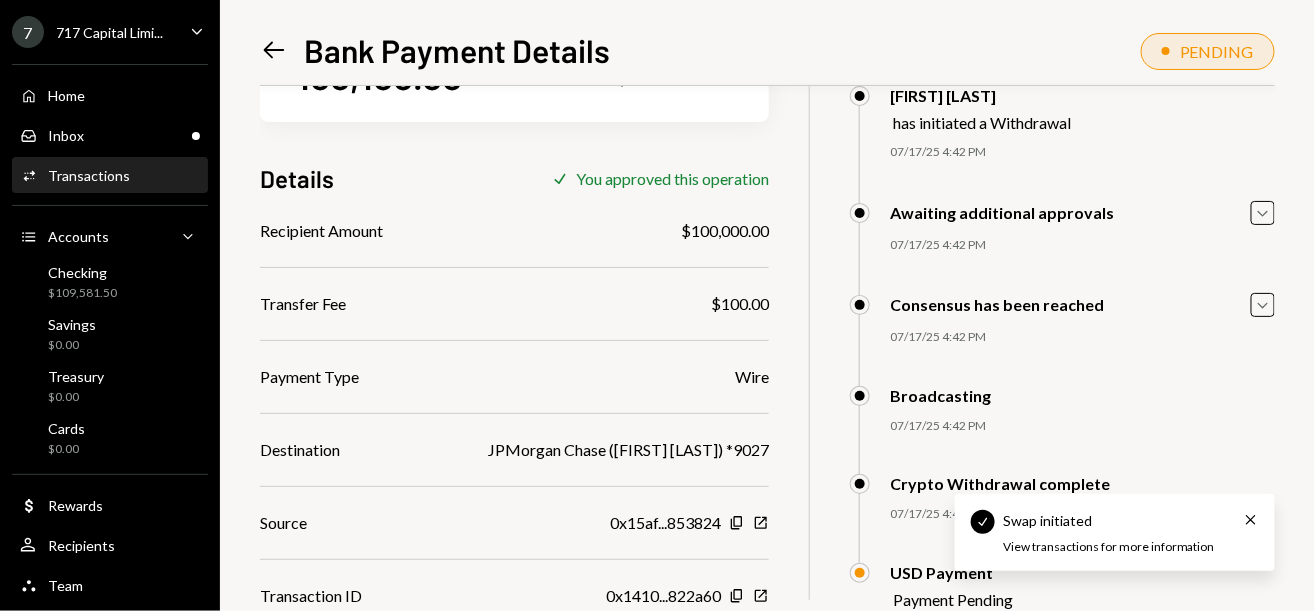 scroll, scrollTop: 22, scrollLeft: 0, axis: vertical 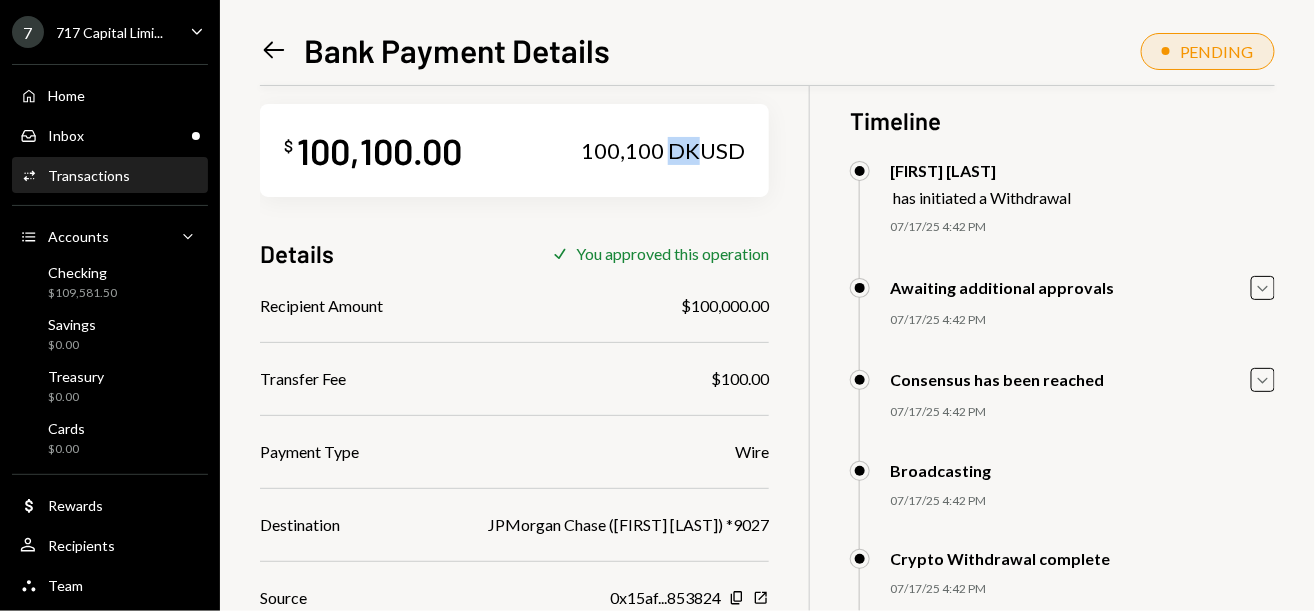 drag, startPoint x: 678, startPoint y: 152, endPoint x: 703, endPoint y: 154, distance: 25.079872 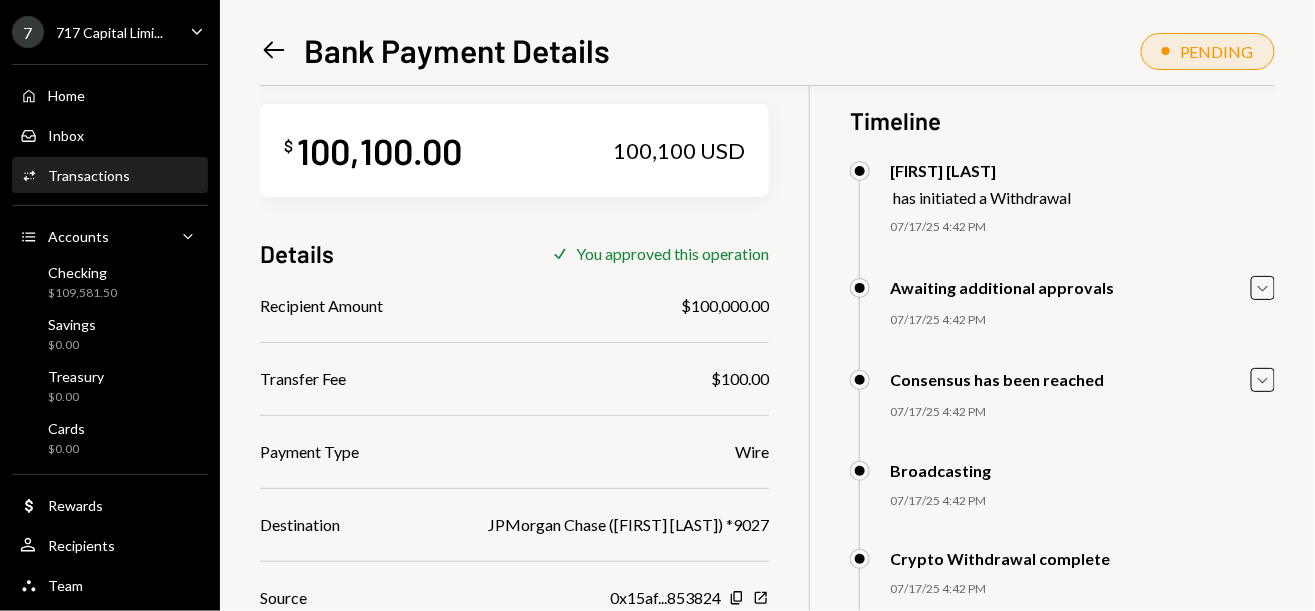 click on "Left Arrow Bank Payment Details PENDING $ 100,100.00 100,100  USD Details Check You   approved   this operation Recipient Amount $100,000.00 Transfer Fee $100.00 Payment Type Wire Destination JPMorgan Chase ([FIRST] [LAST]) *9027 Source 0x15af...853824 Copy New Window Transaction ID 0x1410...822a60 Copy New Window Payment Receipt Download   Download Timeline [FIRST] [LAST] has initiated a Withdrawal 07/17/25 4:42 PM [FIRST] [LAST] Approved [FIRST] [LAST] Approved Awaiting additional approvals Caret Down 07/17/25 4:42 PM [FIRST] [LAST] Approved [FIRST] [LAST] Approved Consensus has been reached Caret Down 07/17/25 4:42 PM [FIRST] [LAST] Approved [FIRST] [LAST] Approved Broadcasting 07/17/25 4:42 PM [FIRST] [LAST] Approved [FIRST] [LAST] Approved Crypto Withdrawal complete 07/17/25 4:42 PM [FIRST] [LAST] Approved [FIRST] [LAST] Approved USD Payment Payment Pending PENDING [FIRST] [LAST] Approved [FIRST] [LAST] Awaiting Review [FIRST] [LAST] Approved" at bounding box center [767, 305] 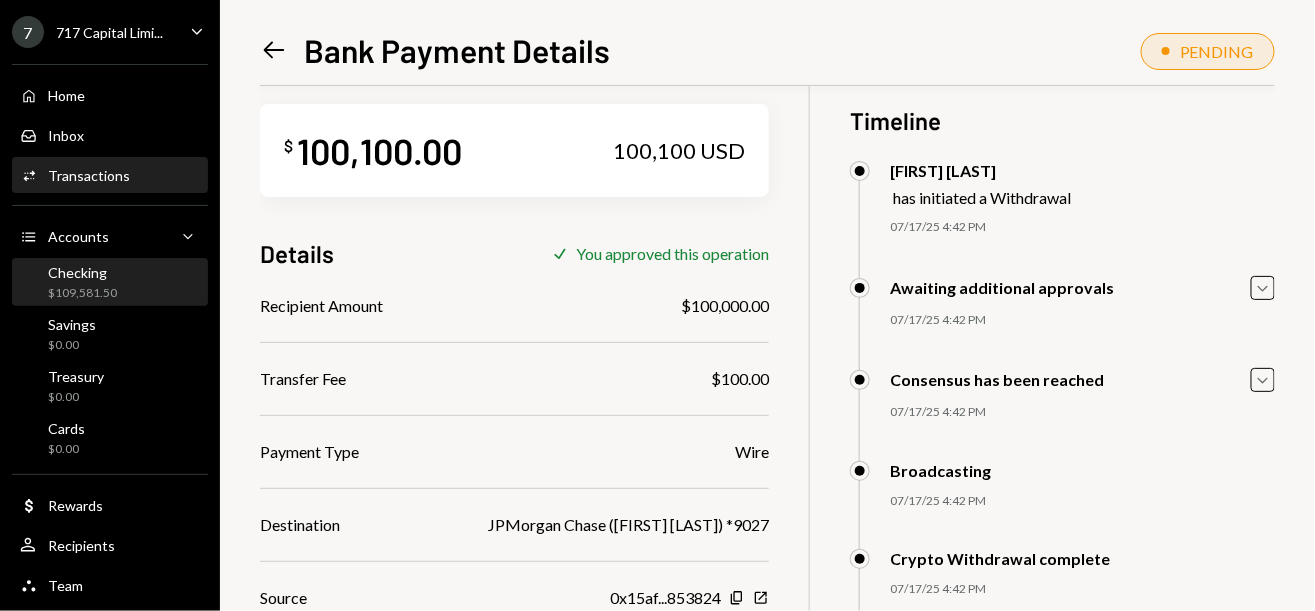click on "$109,581.50" at bounding box center (82, 293) 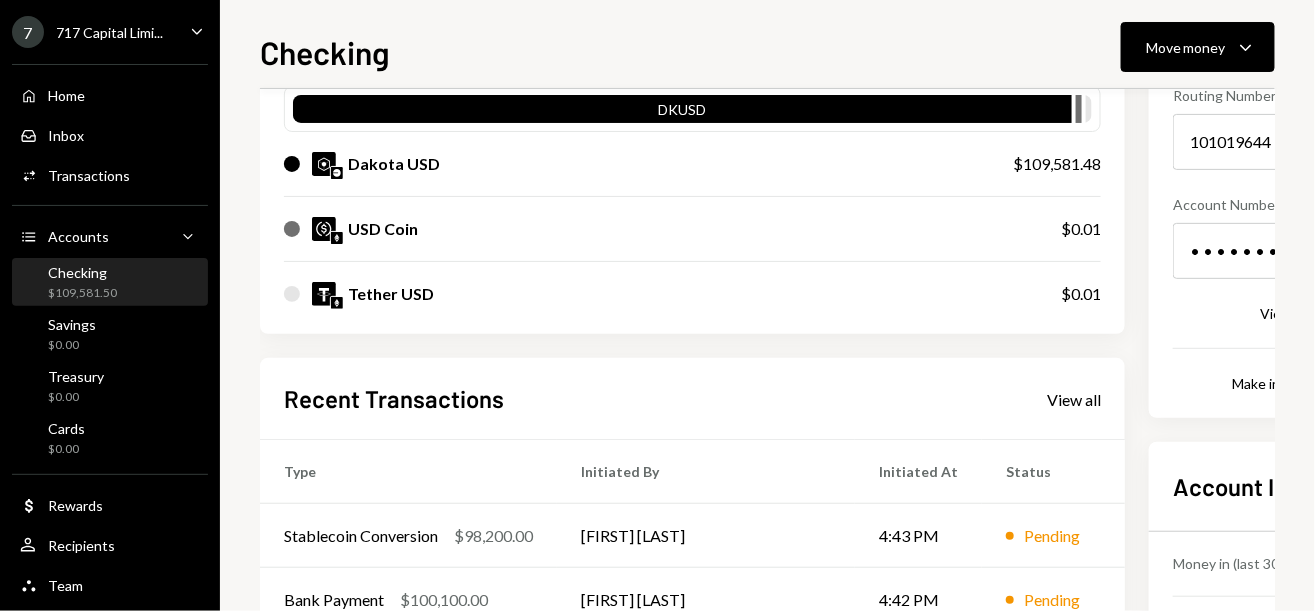 scroll, scrollTop: 263, scrollLeft: 0, axis: vertical 